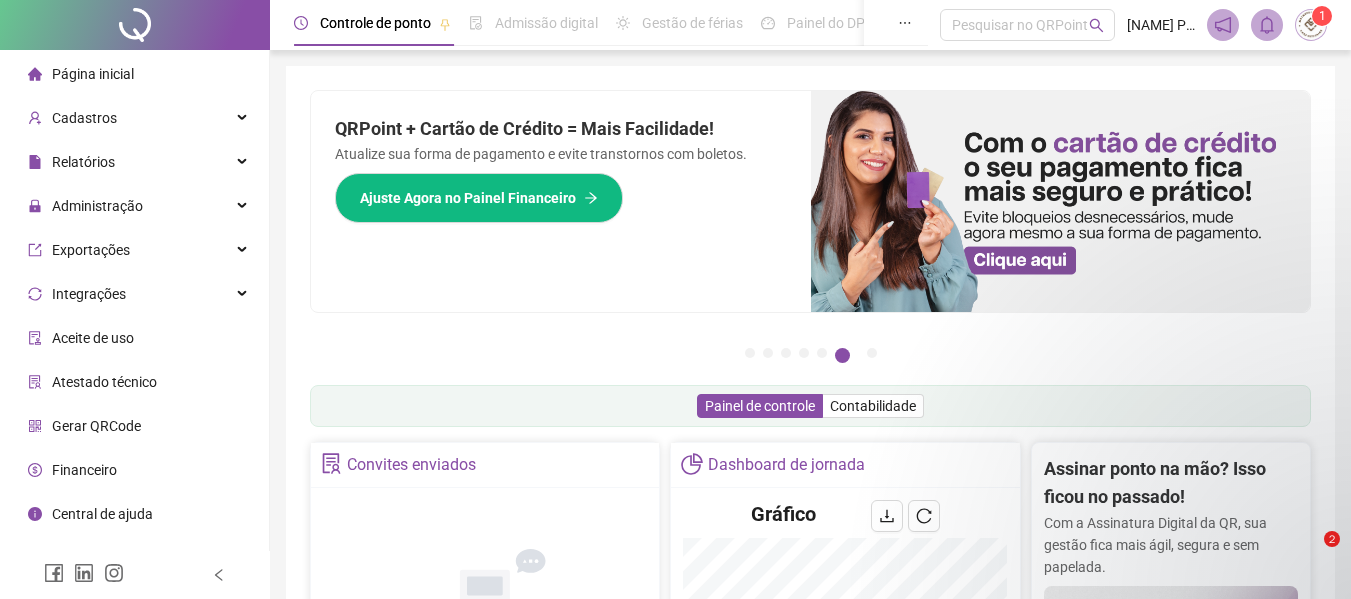 scroll, scrollTop: 0, scrollLeft: 0, axis: both 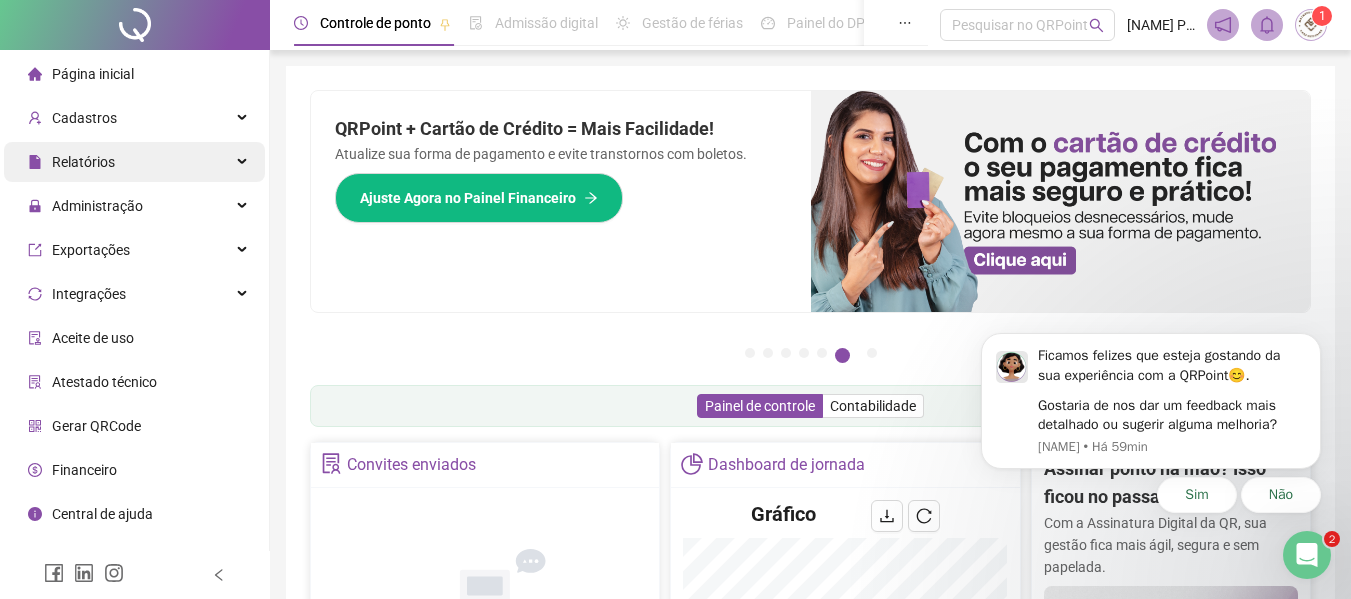 click on "Relatórios" at bounding box center [134, 162] 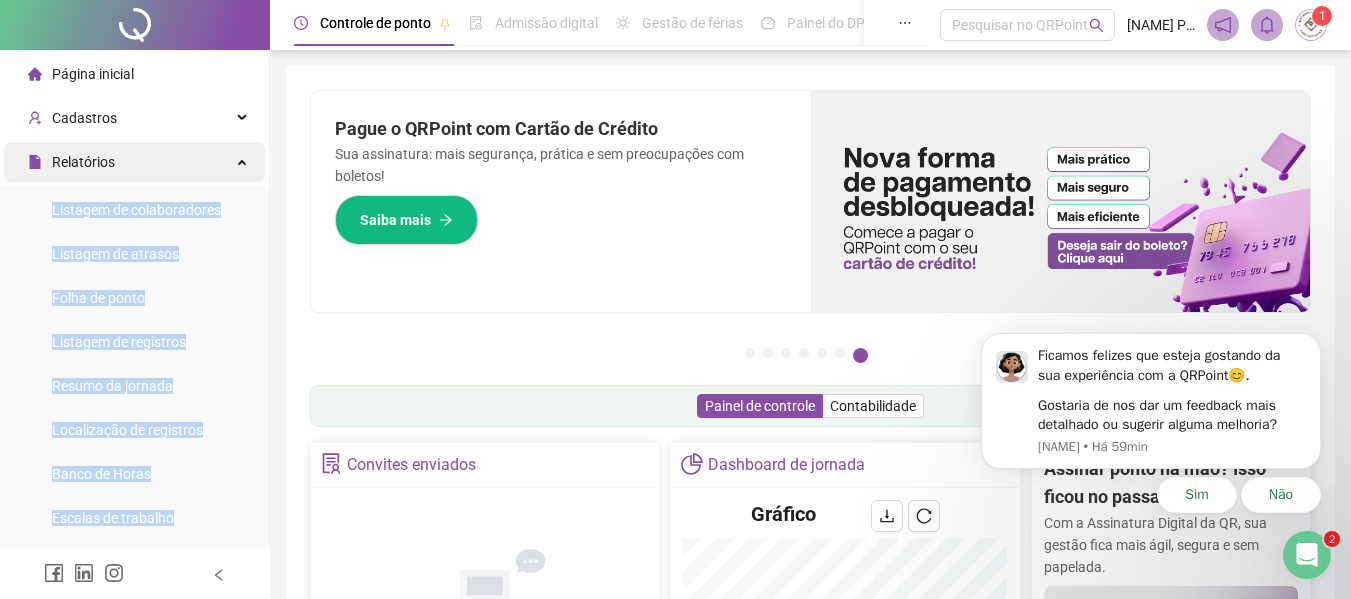 click at bounding box center (244, 160) 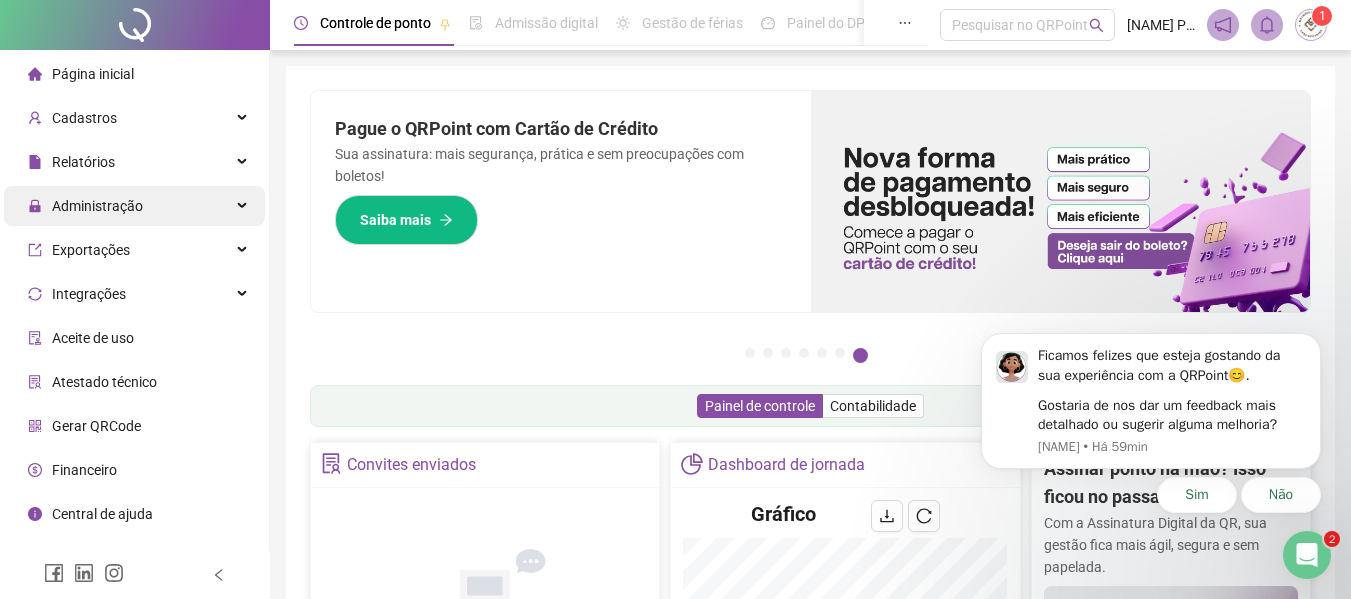 click on "Administração" at bounding box center (134, 206) 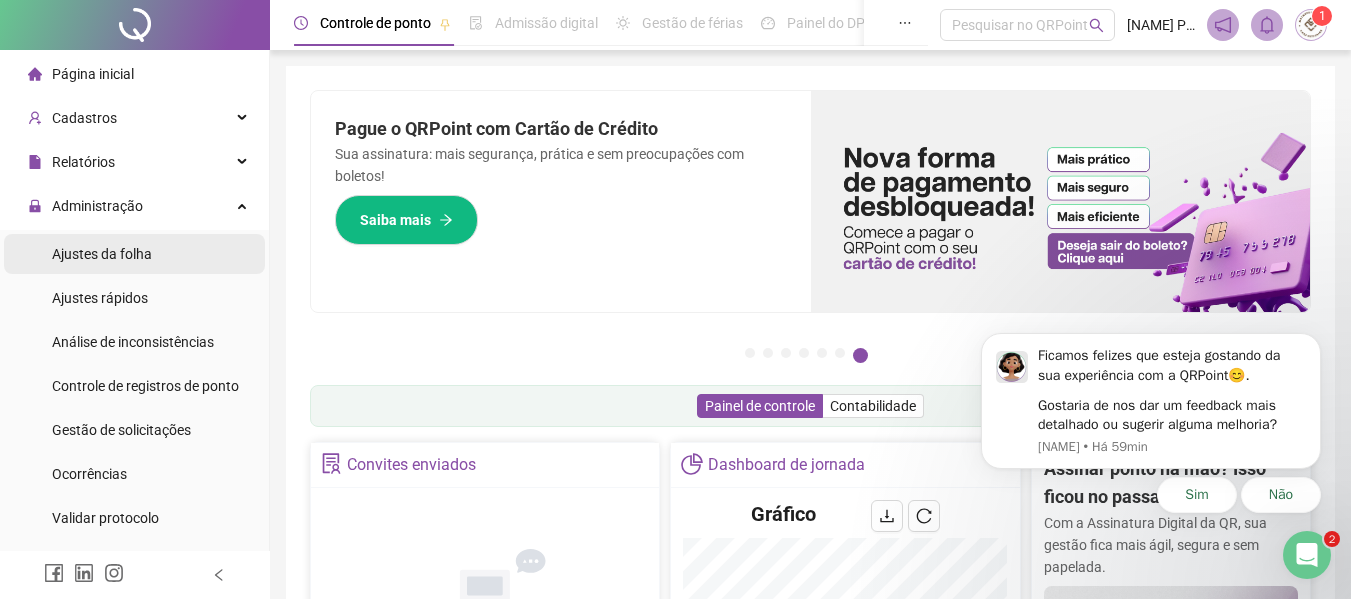 click on "Ajustes da folha" at bounding box center (134, 254) 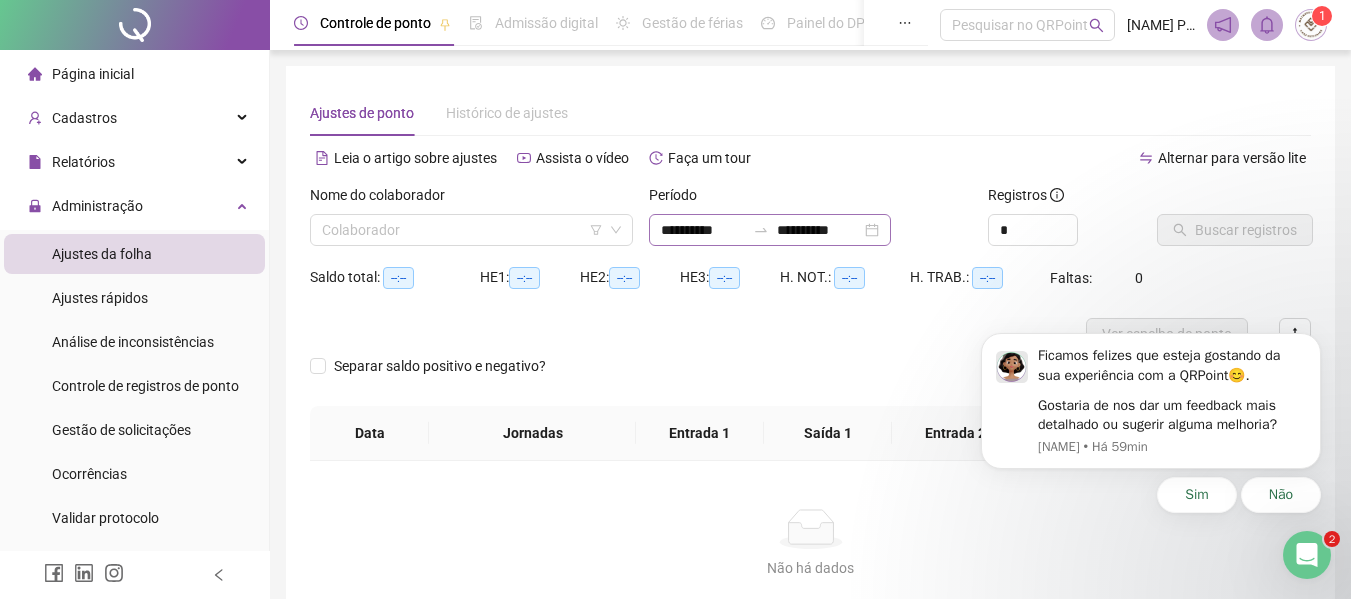 click on "**********" at bounding box center (770, 230) 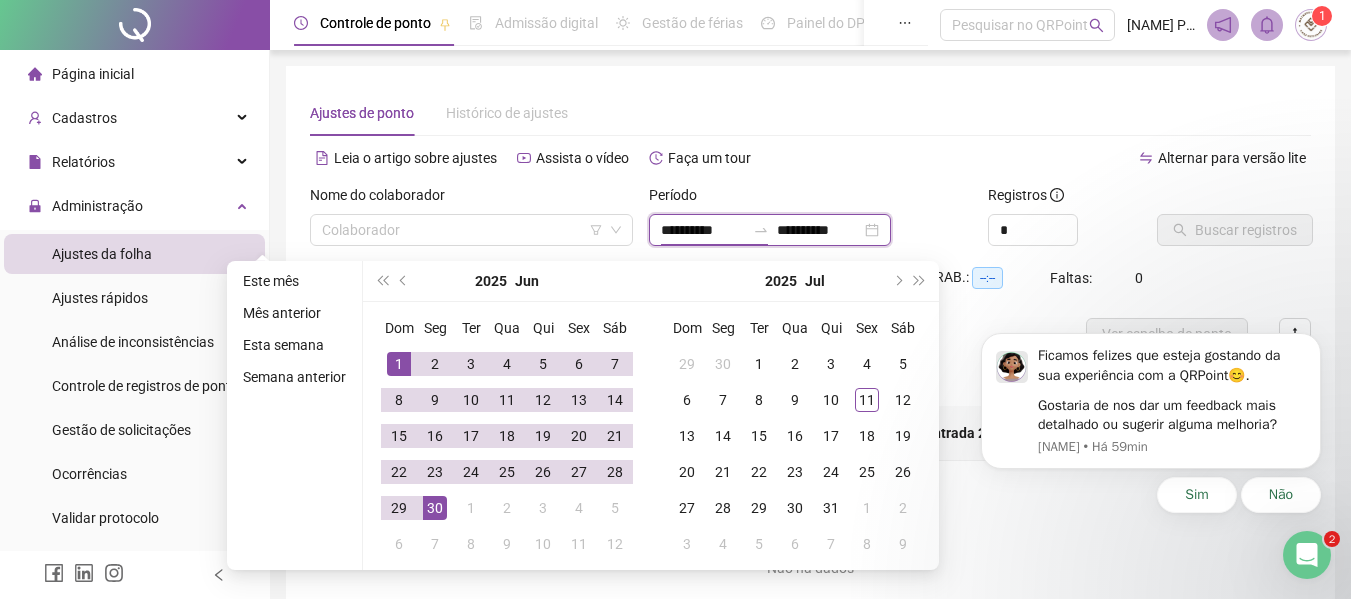 click on "**********" at bounding box center [770, 230] 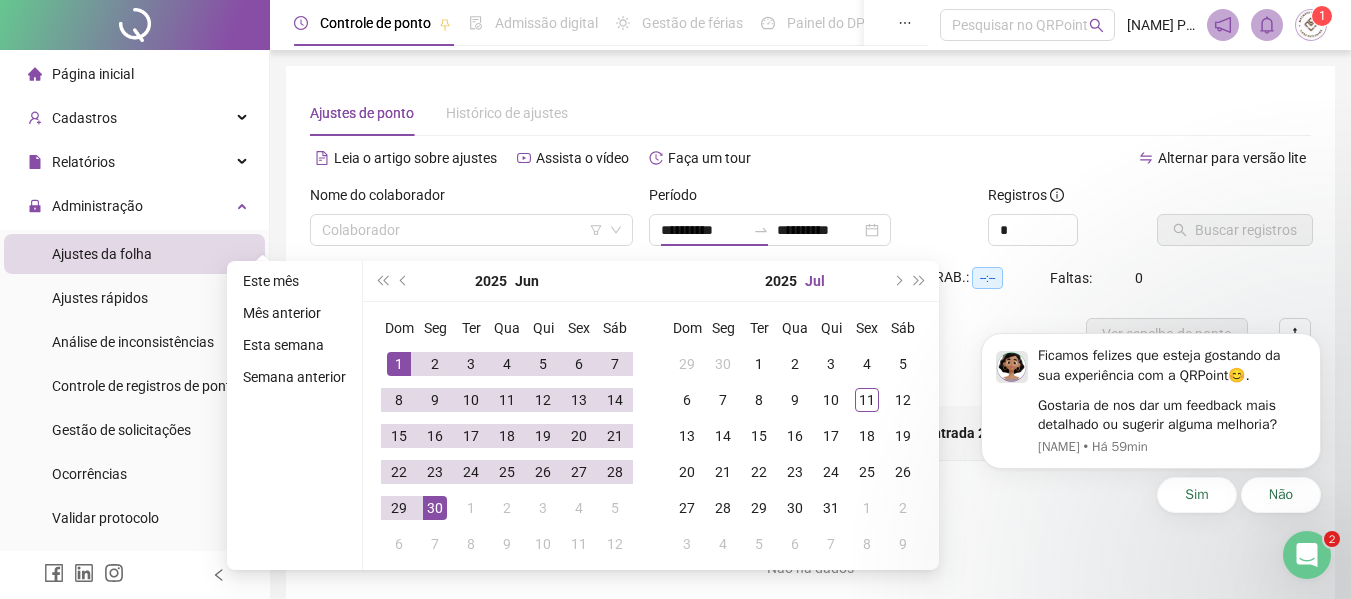 click on "Jul" at bounding box center (815, 281) 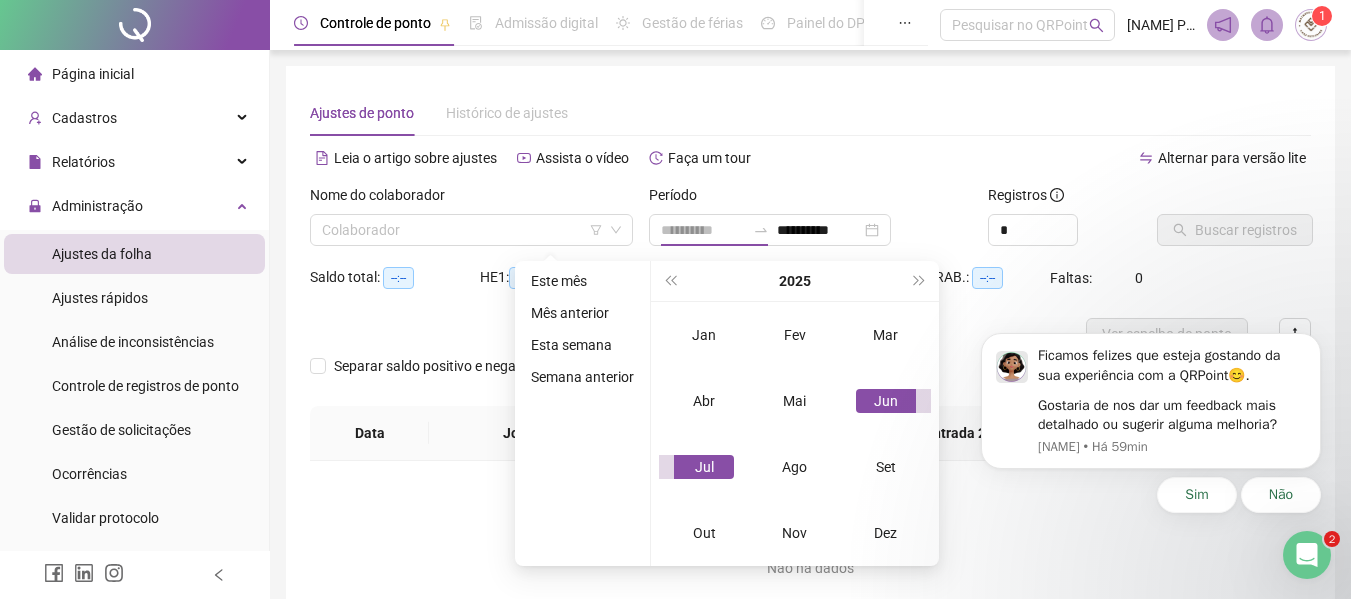 click on "Jul" at bounding box center (704, 467) 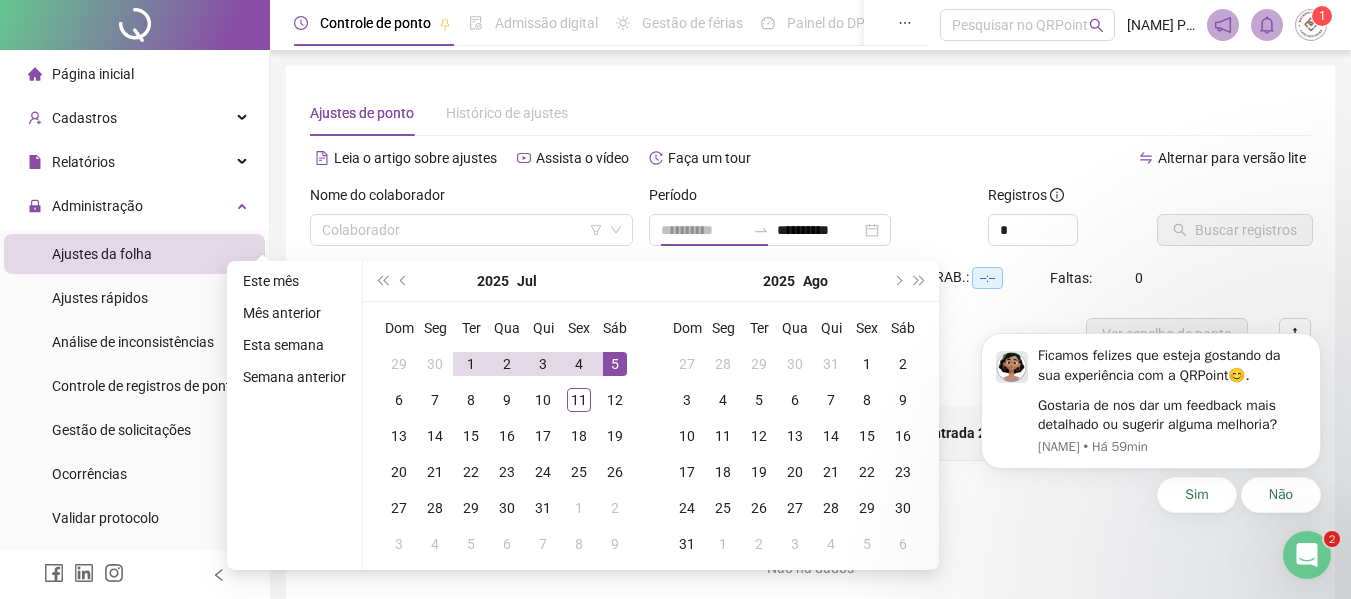 type on "**********" 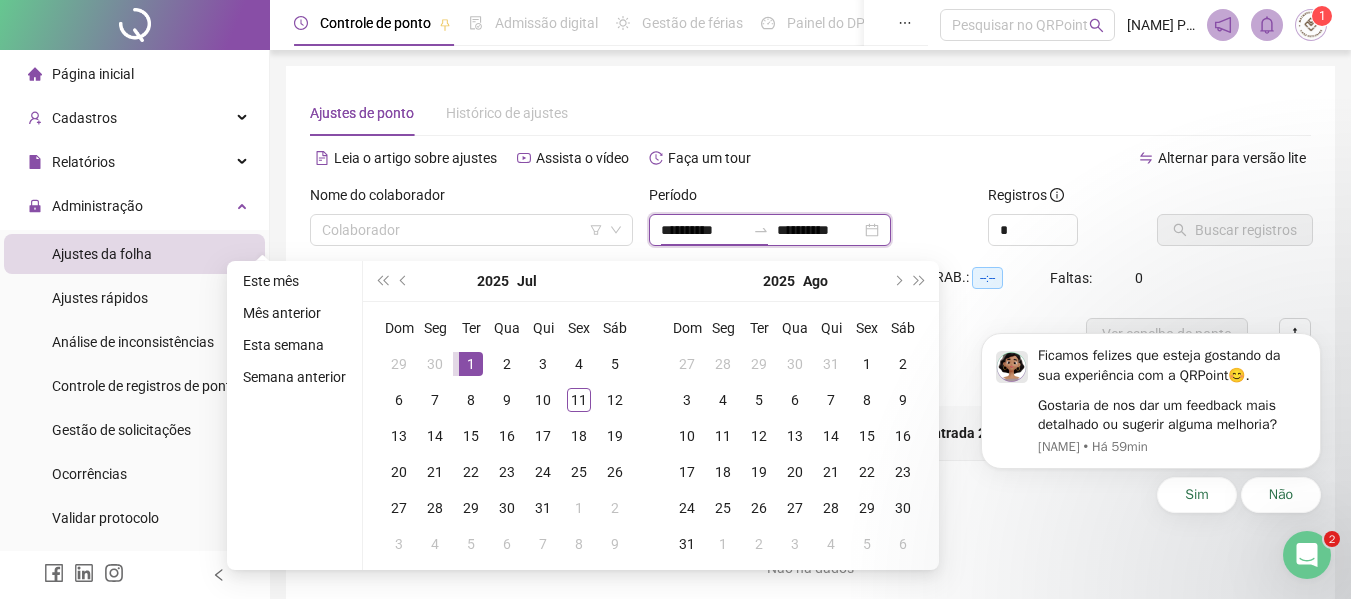 click on "**********" at bounding box center [819, 230] 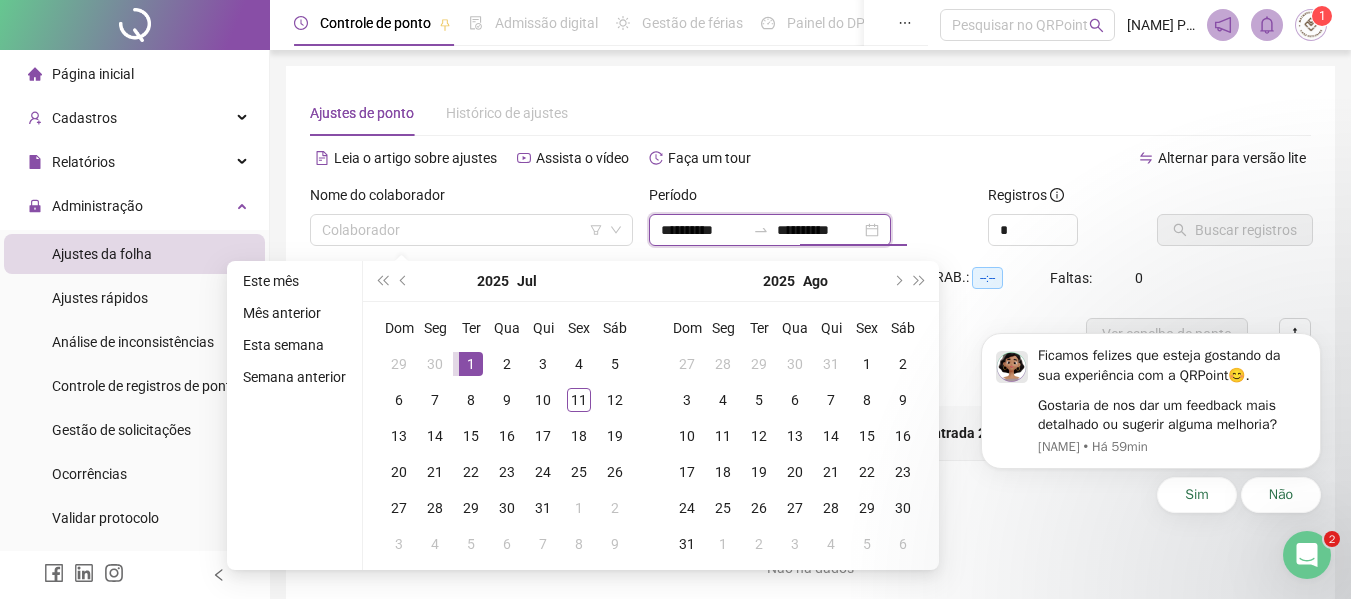 click on "**********" at bounding box center [770, 230] 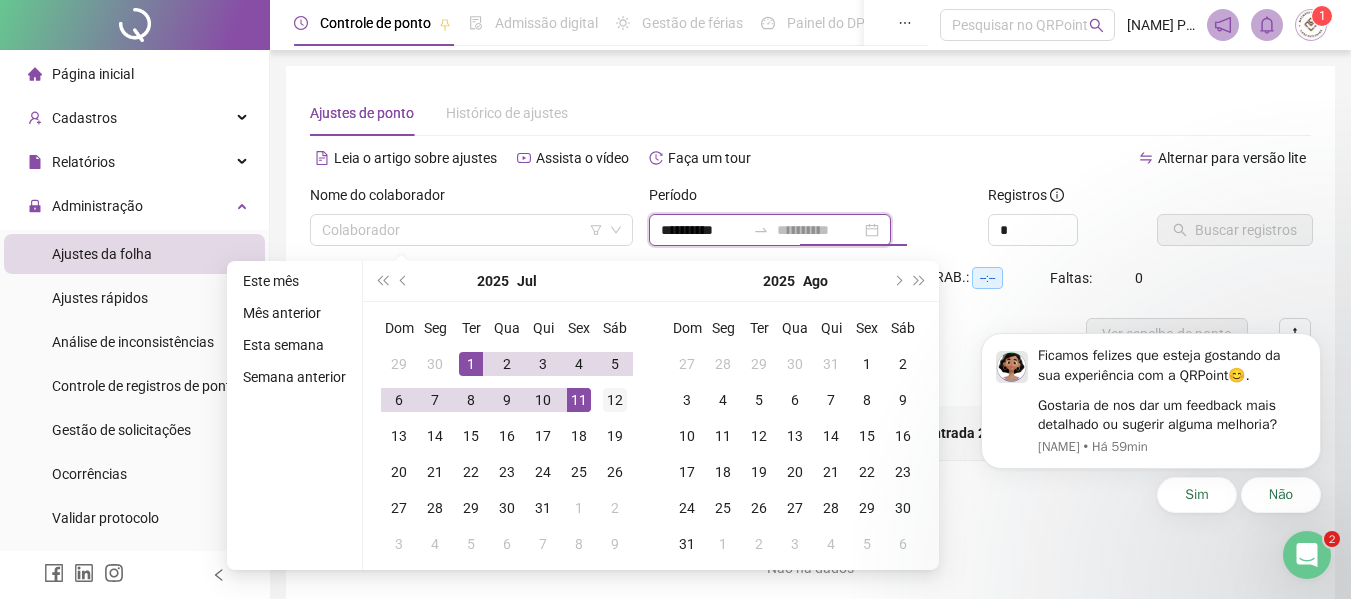 type on "**********" 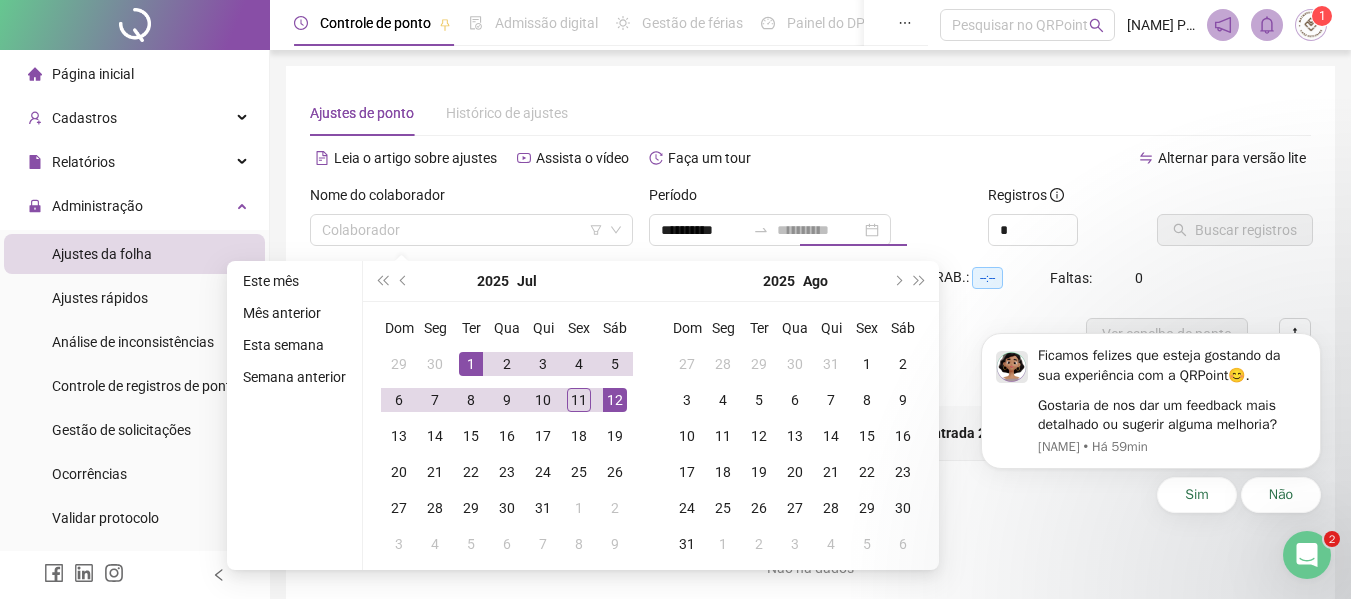 click on "12" at bounding box center (615, 400) 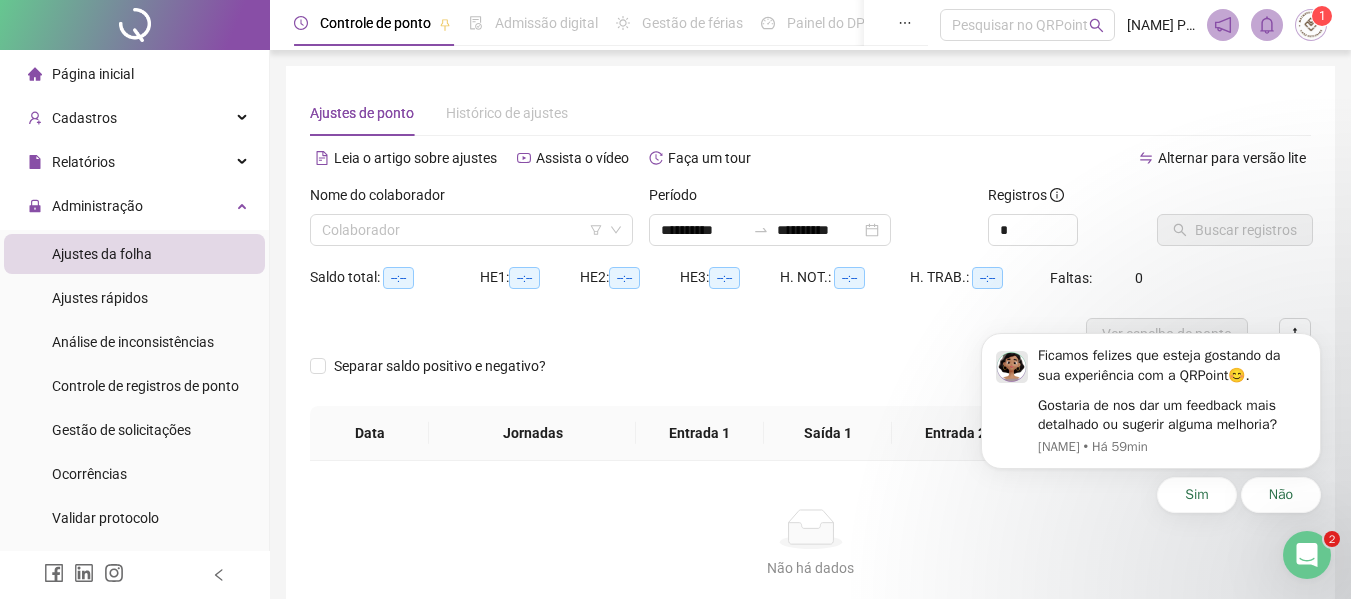 click on "Nome do colaborador" at bounding box center [471, 199] 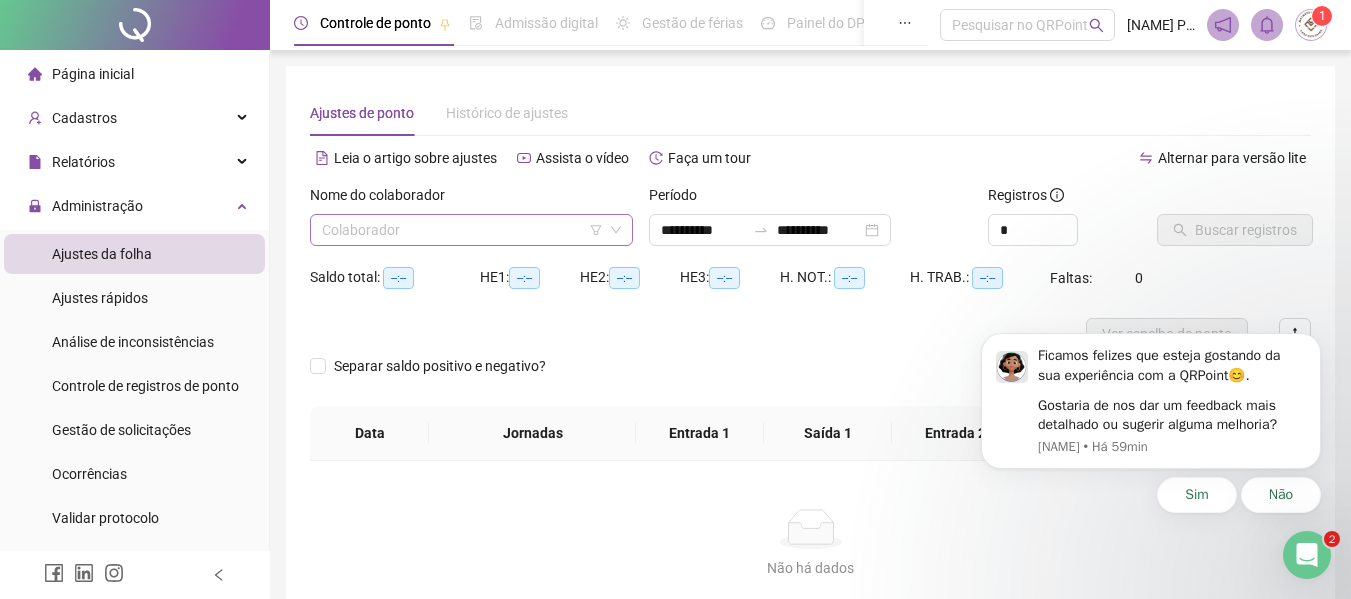click at bounding box center [465, 230] 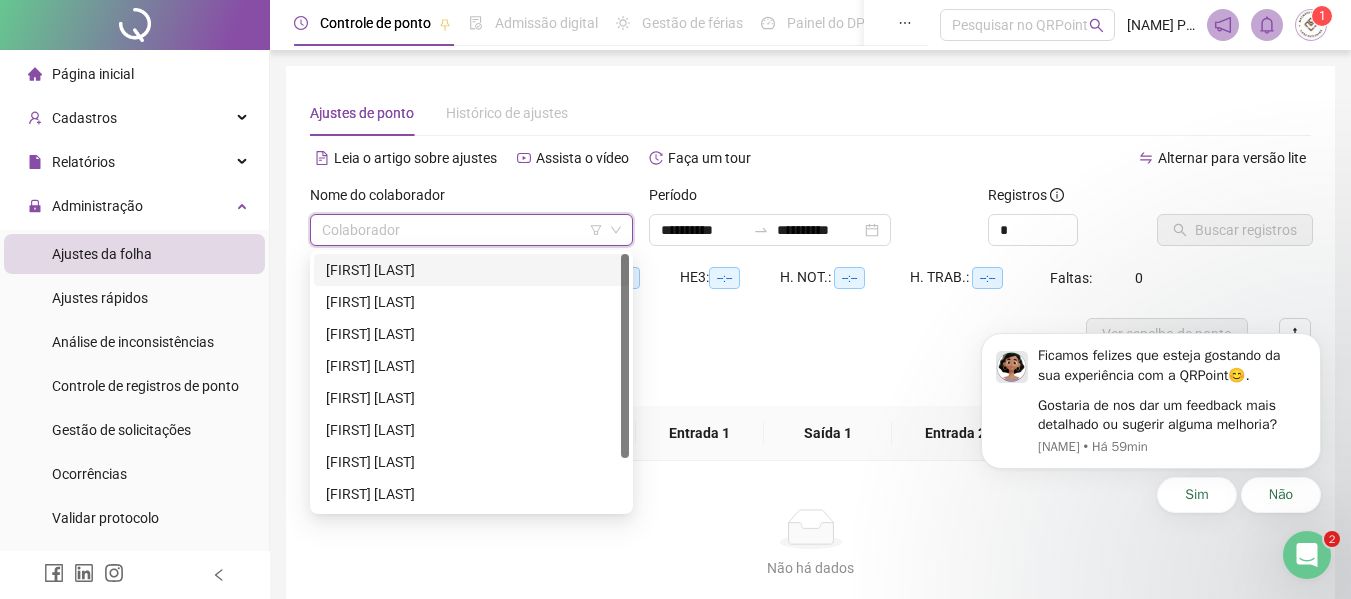 click on "[FIRST] [LAST]" at bounding box center (471, 270) 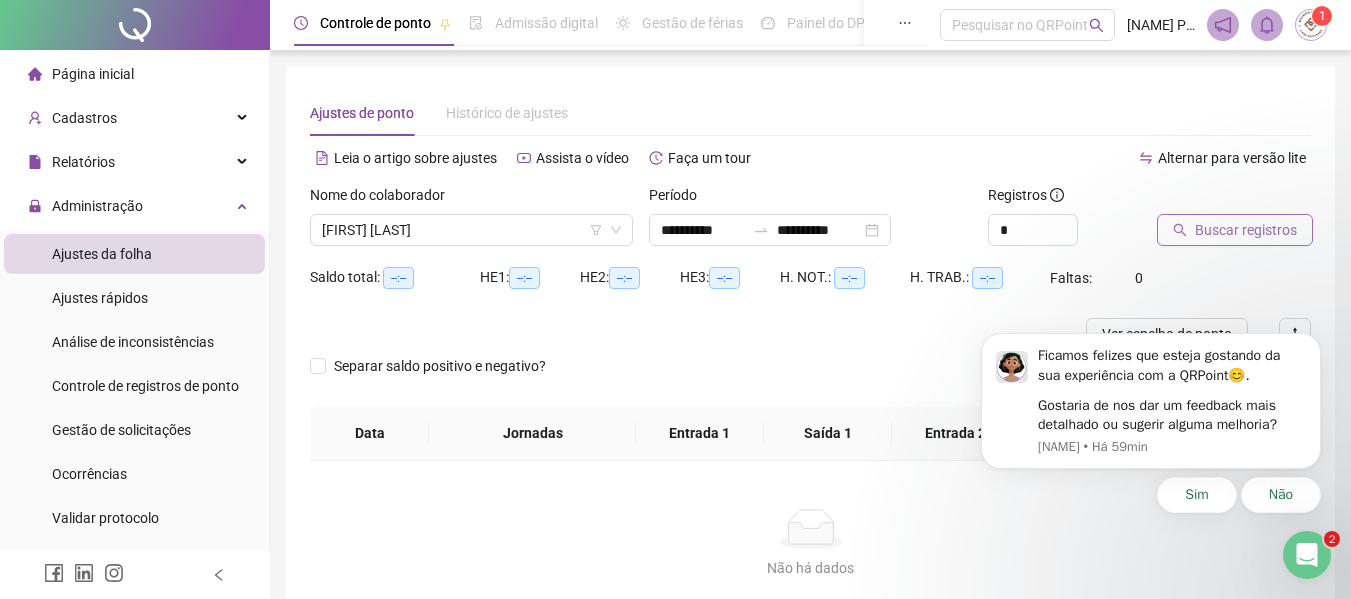 click on "Buscar registros" at bounding box center [1246, 230] 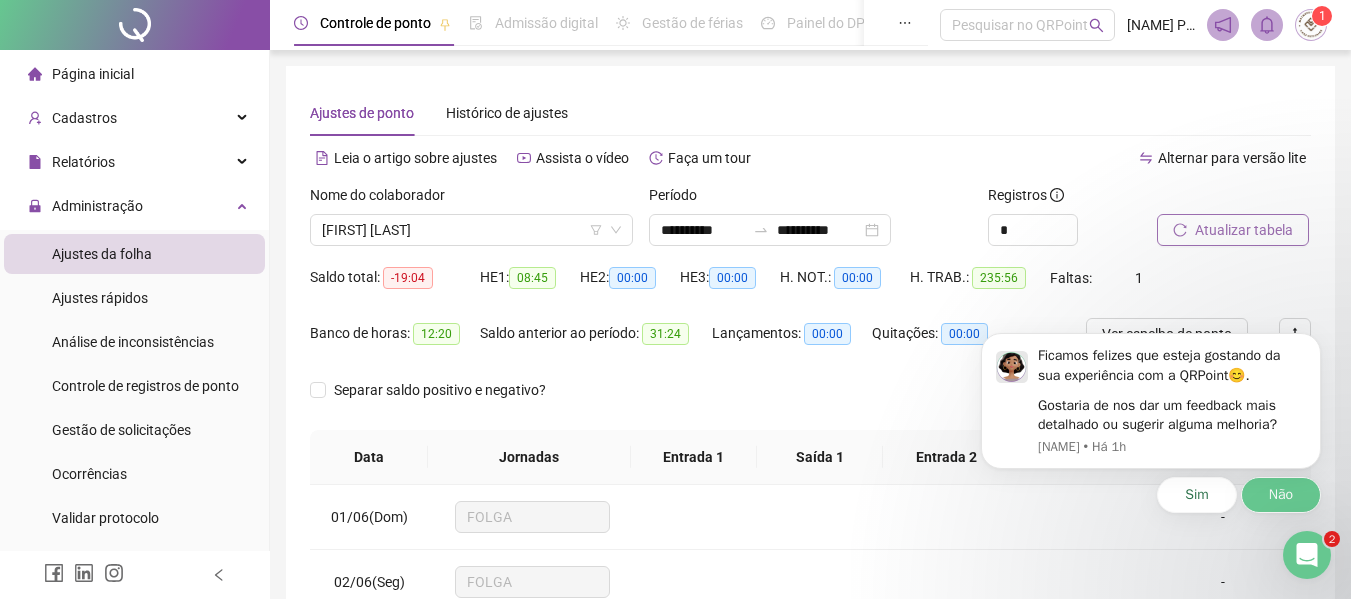 click on "Não" at bounding box center (1281, 495) 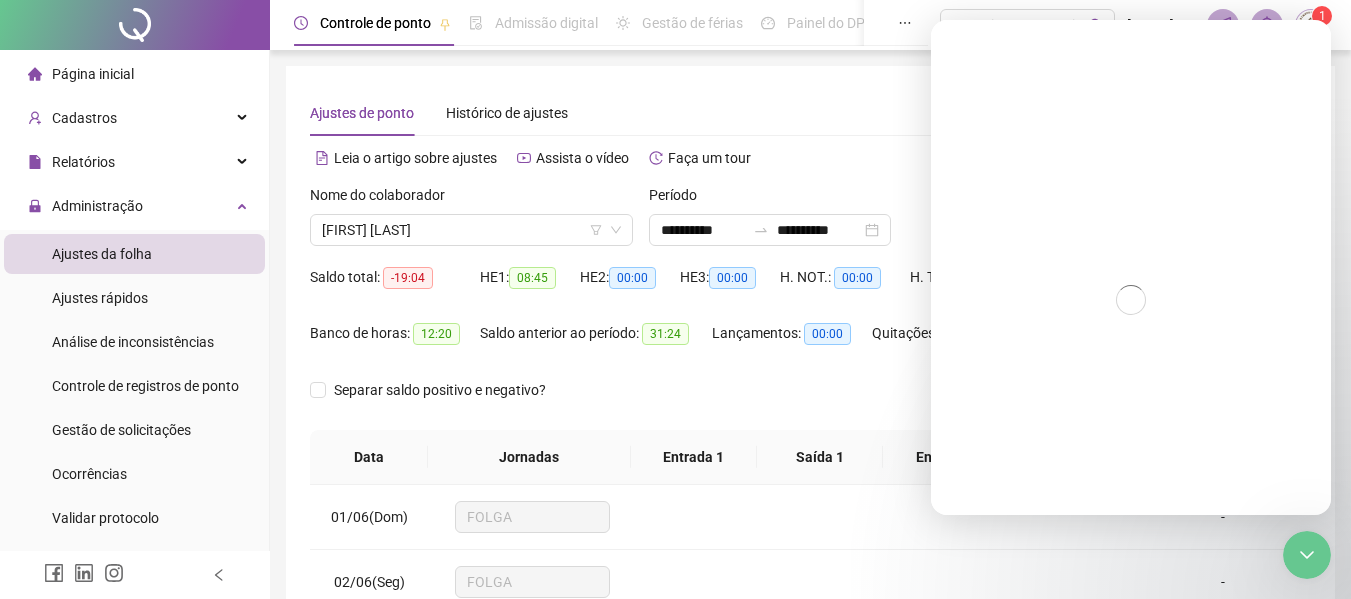 scroll, scrollTop: 0, scrollLeft: 0, axis: both 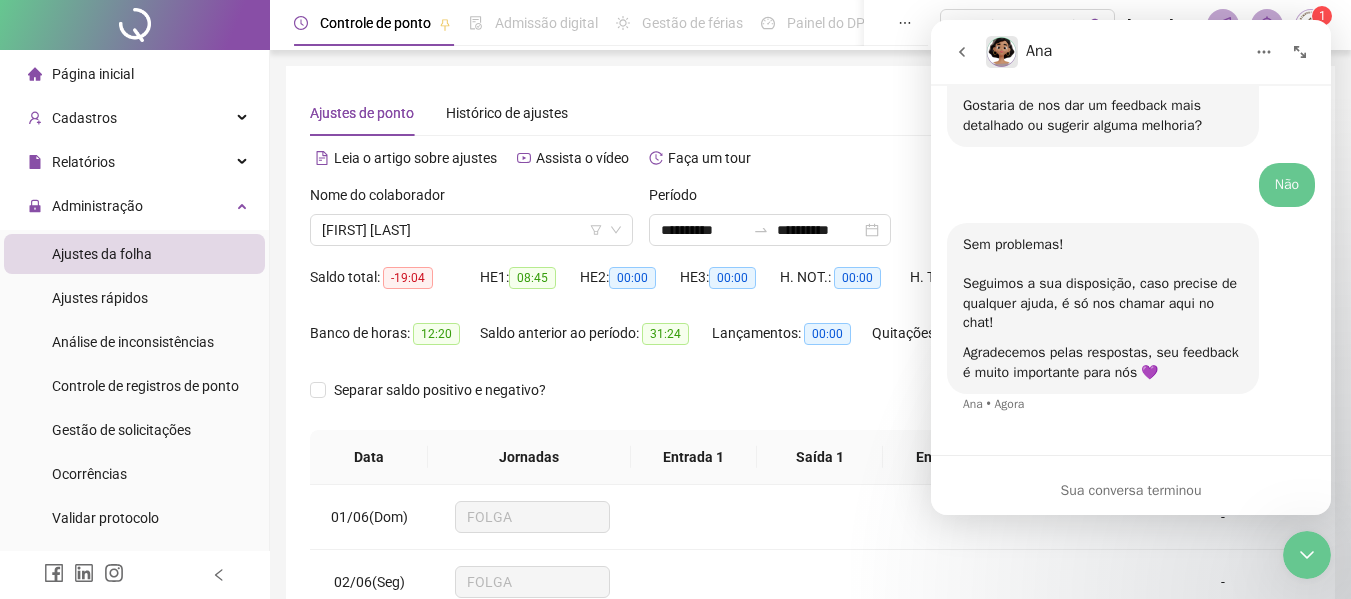 click 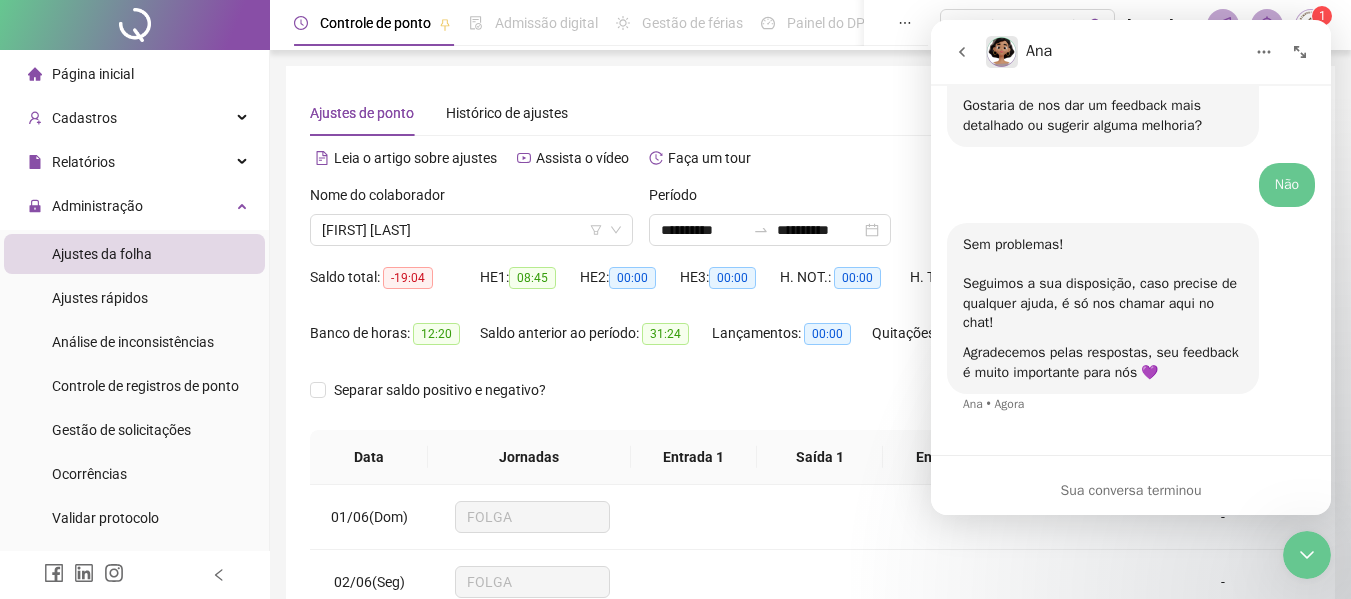 scroll, scrollTop: 0, scrollLeft: 0, axis: both 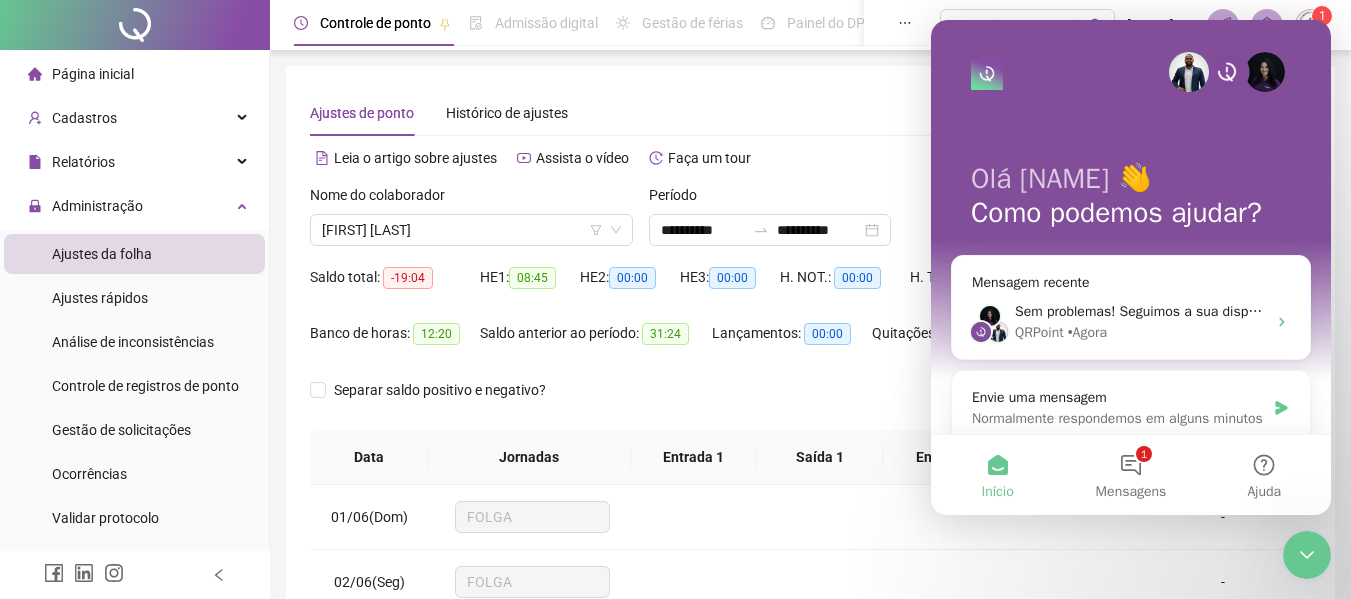 click at bounding box center (1307, 555) 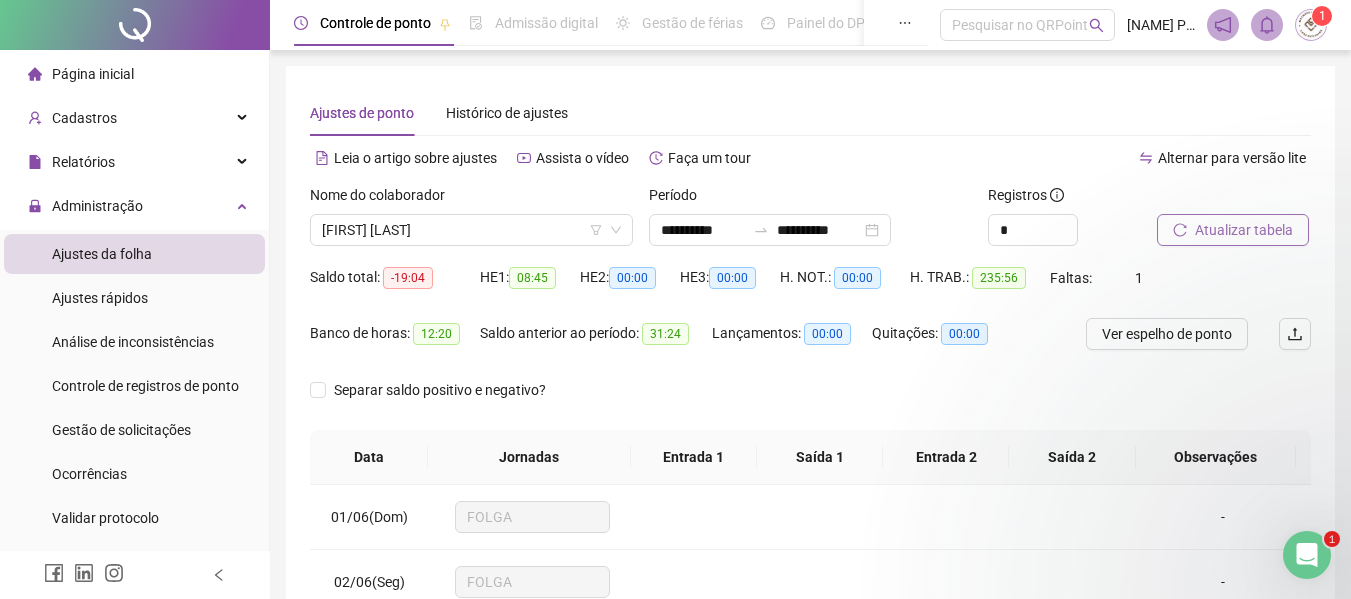 scroll, scrollTop: 0, scrollLeft: 0, axis: both 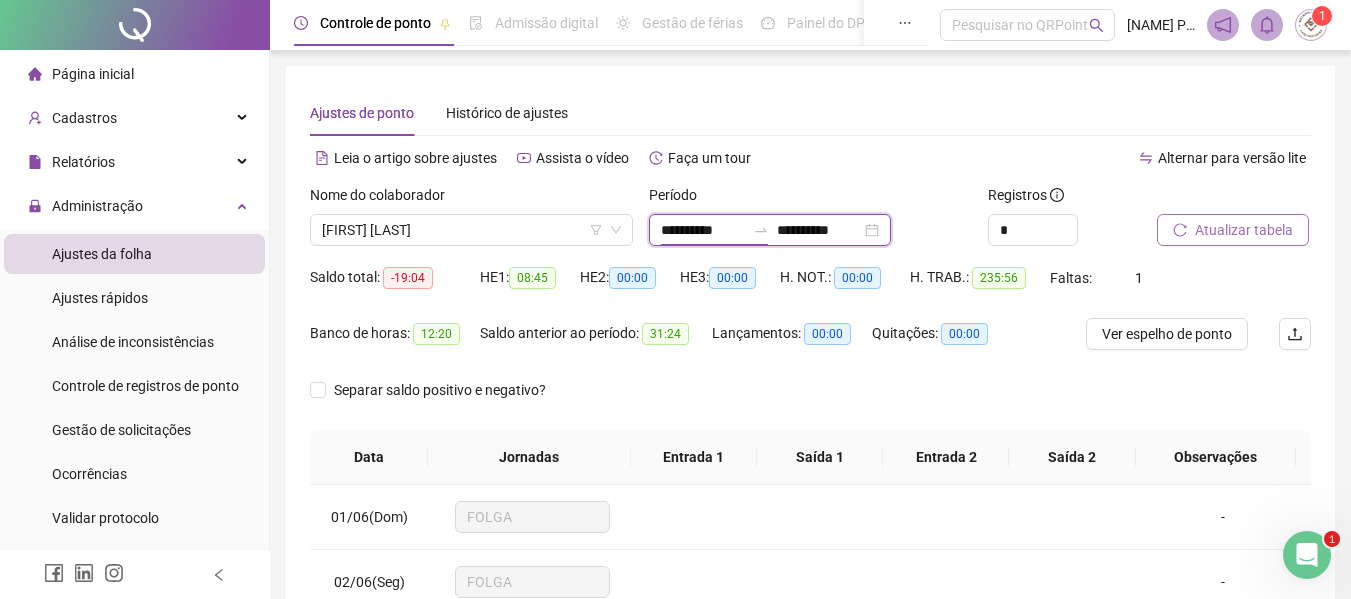 click on "**********" at bounding box center [703, 230] 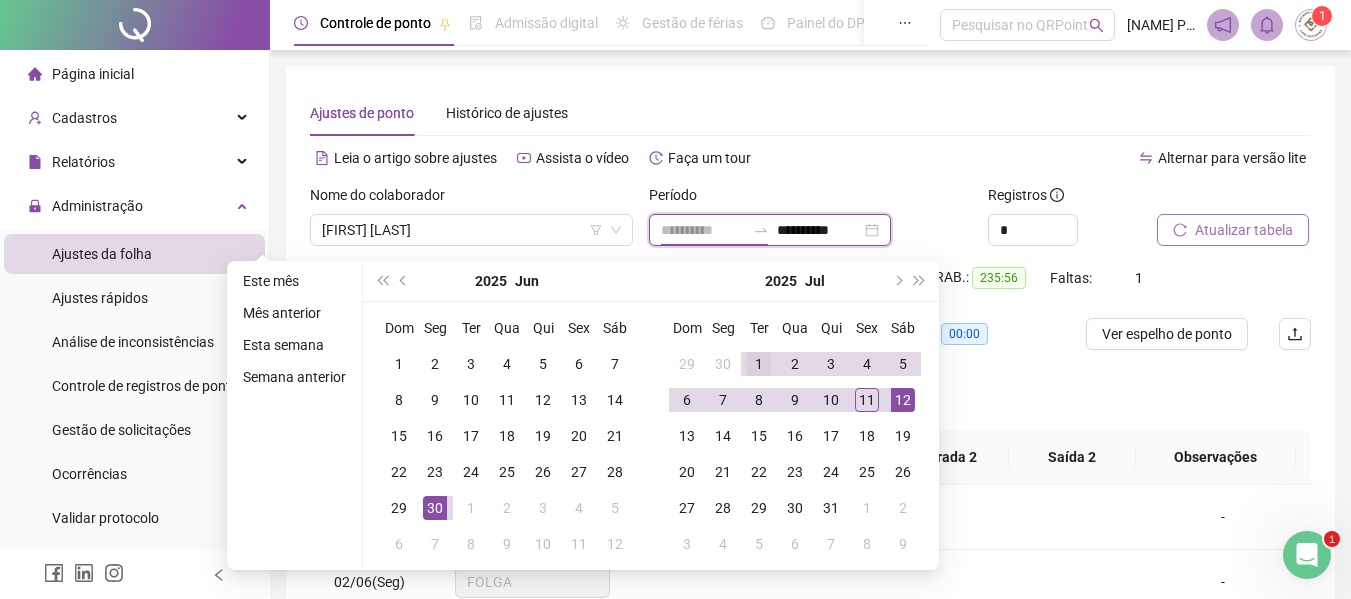 type on "**********" 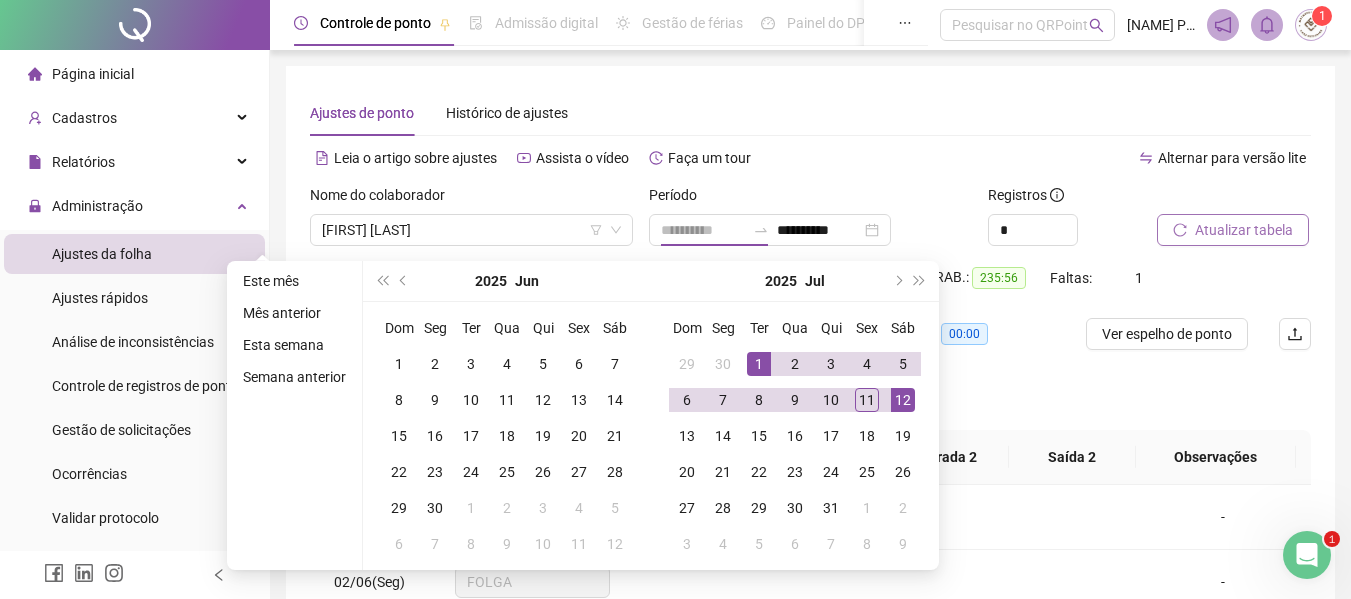 click on "1" at bounding box center (759, 364) 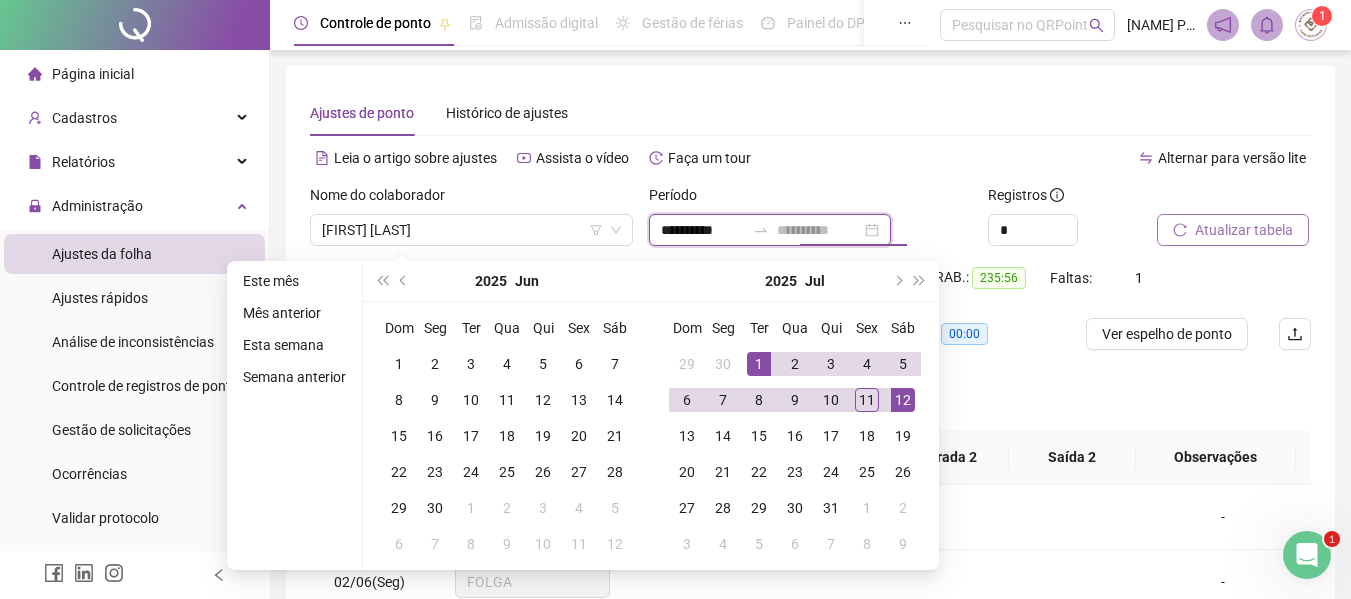 type on "**********" 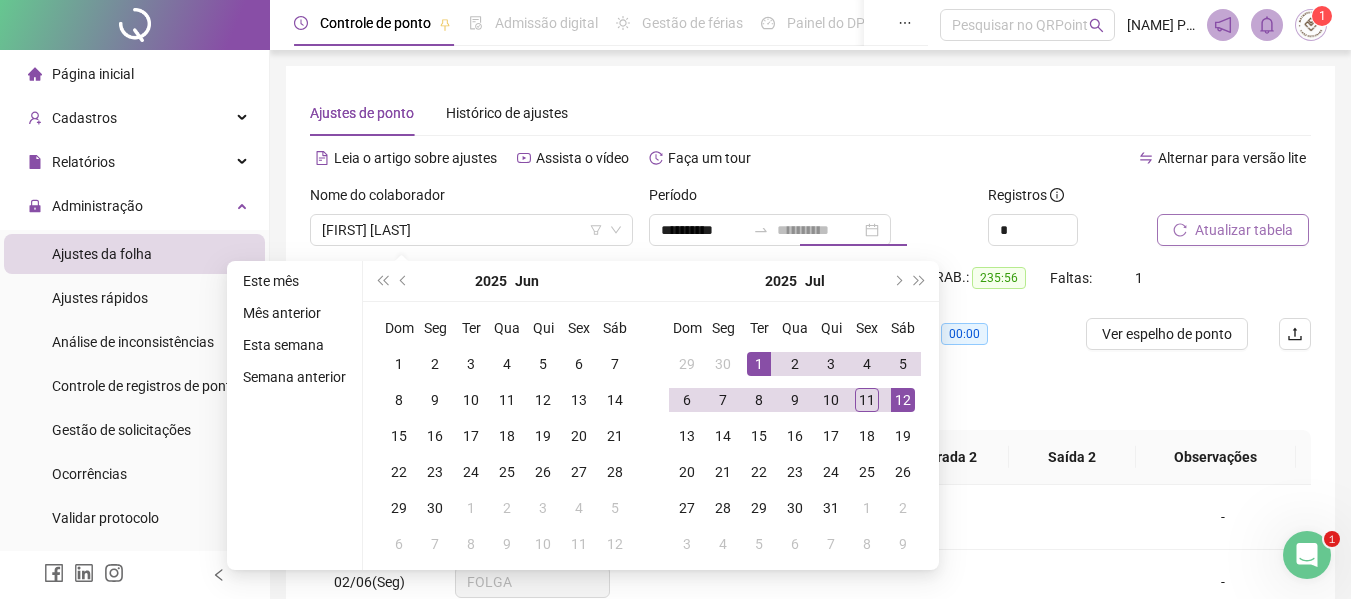 click on "12" at bounding box center [903, 400] 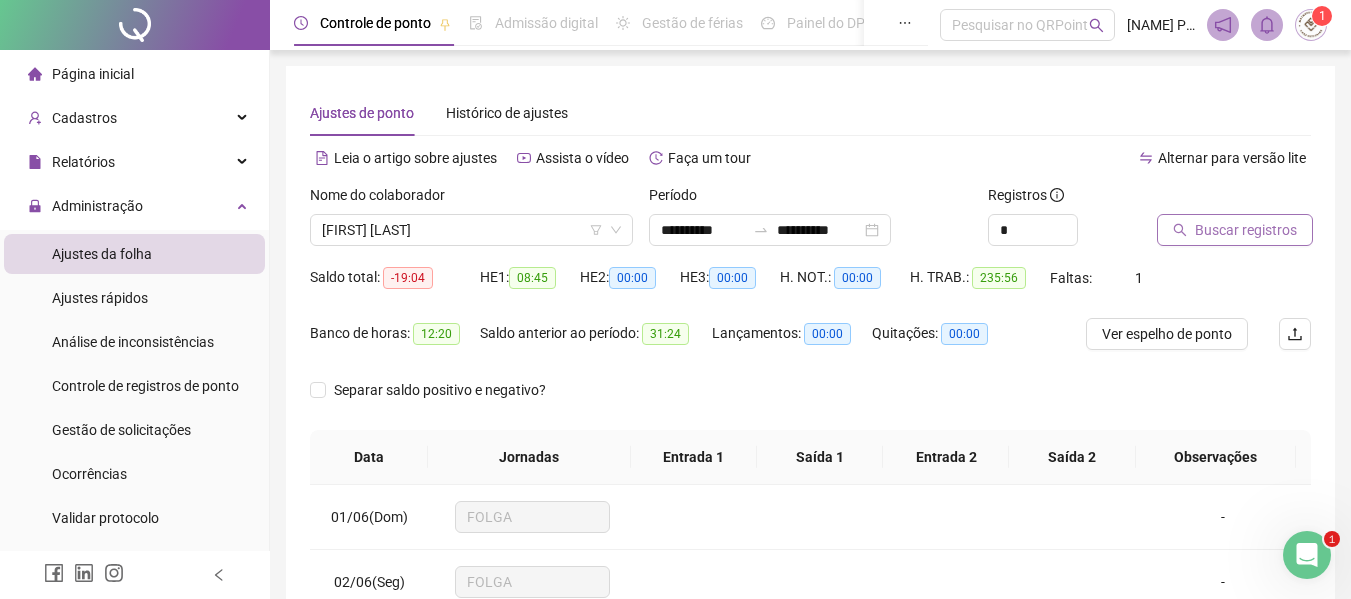 click on "Buscar registros" at bounding box center [1235, 230] 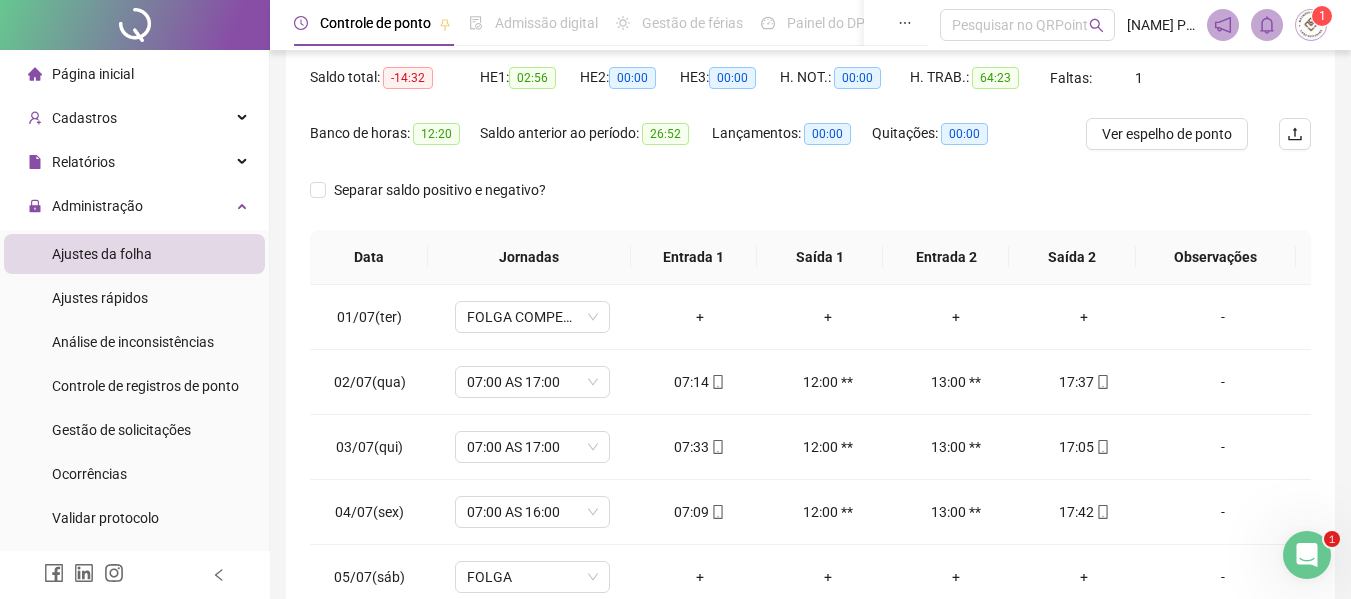 scroll, scrollTop: 423, scrollLeft: 0, axis: vertical 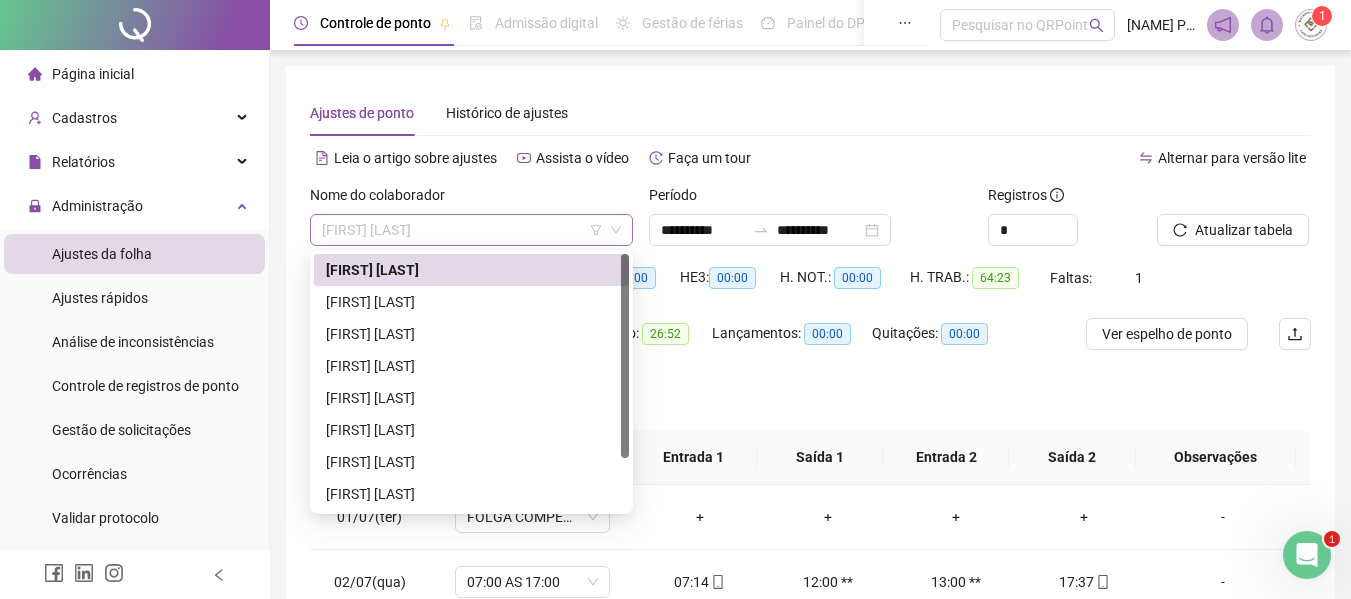 click on "[FIRST] [LAST]" at bounding box center [471, 230] 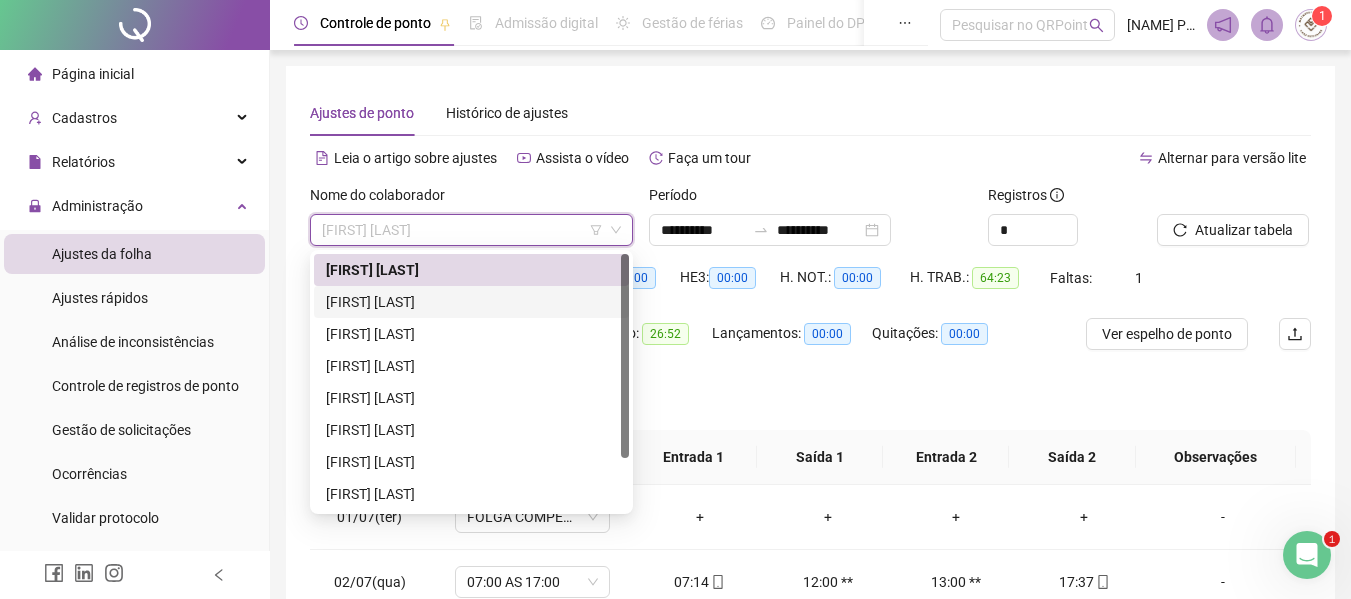 click on "[FIRST] [LAST]" at bounding box center (471, 302) 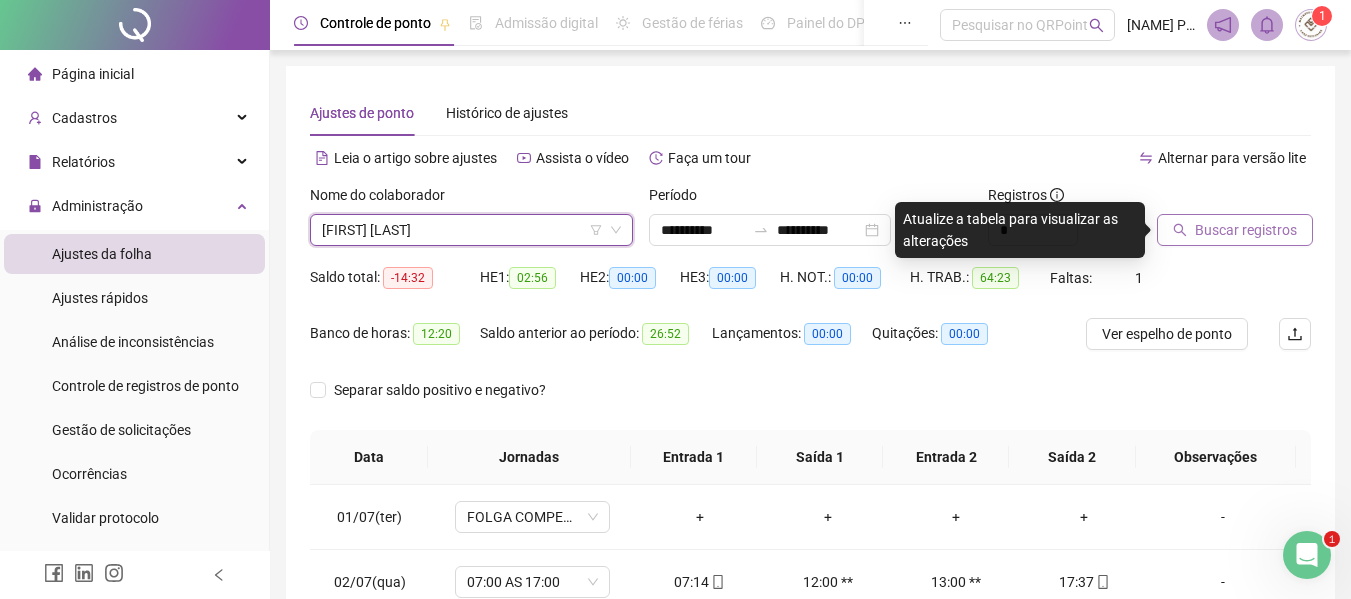 click on "Buscar registros" at bounding box center (1235, 230) 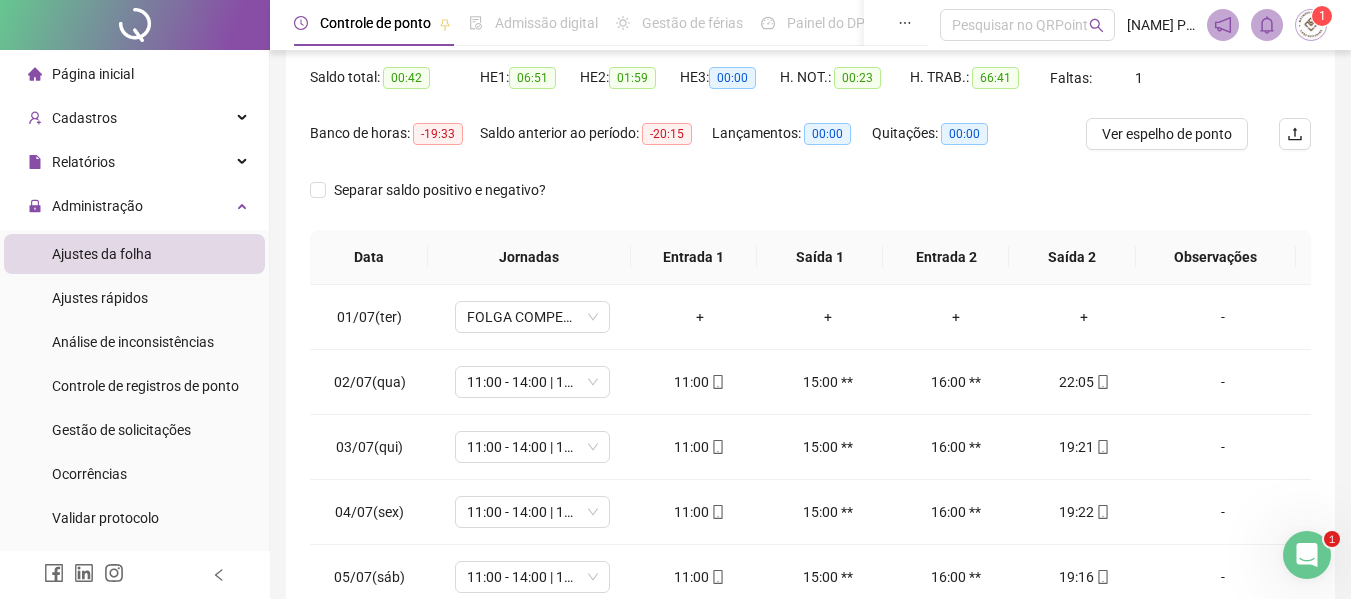 scroll, scrollTop: 423, scrollLeft: 0, axis: vertical 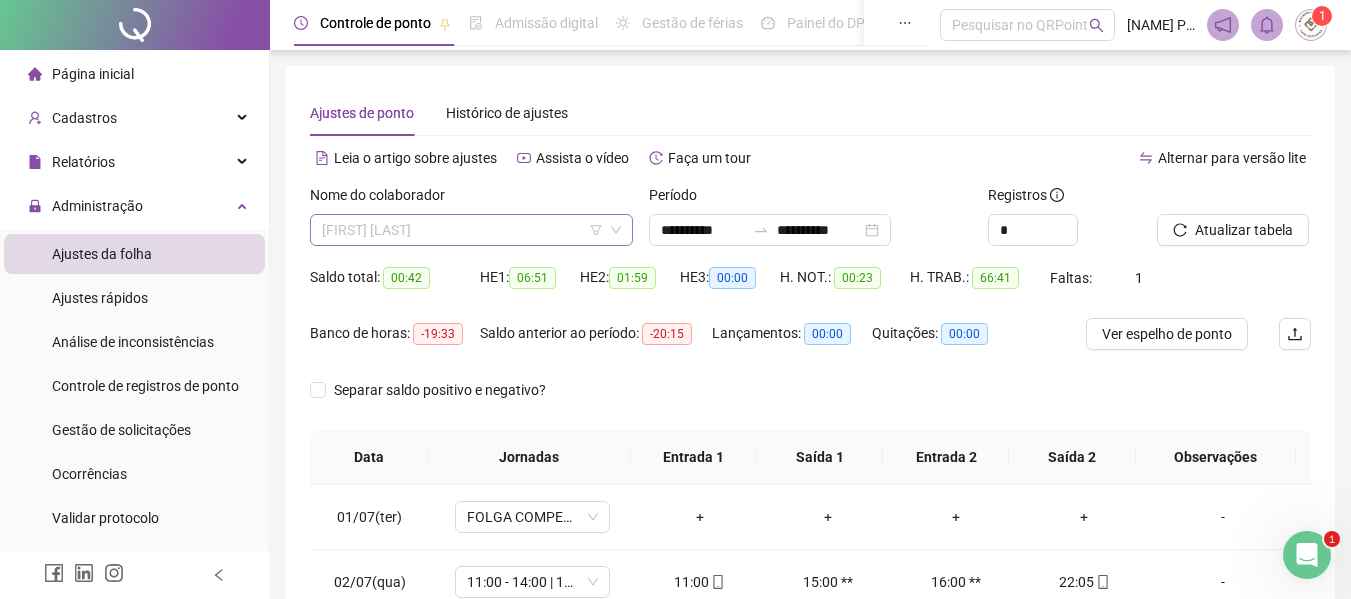 click on "[FIRST] [LAST]" at bounding box center (471, 230) 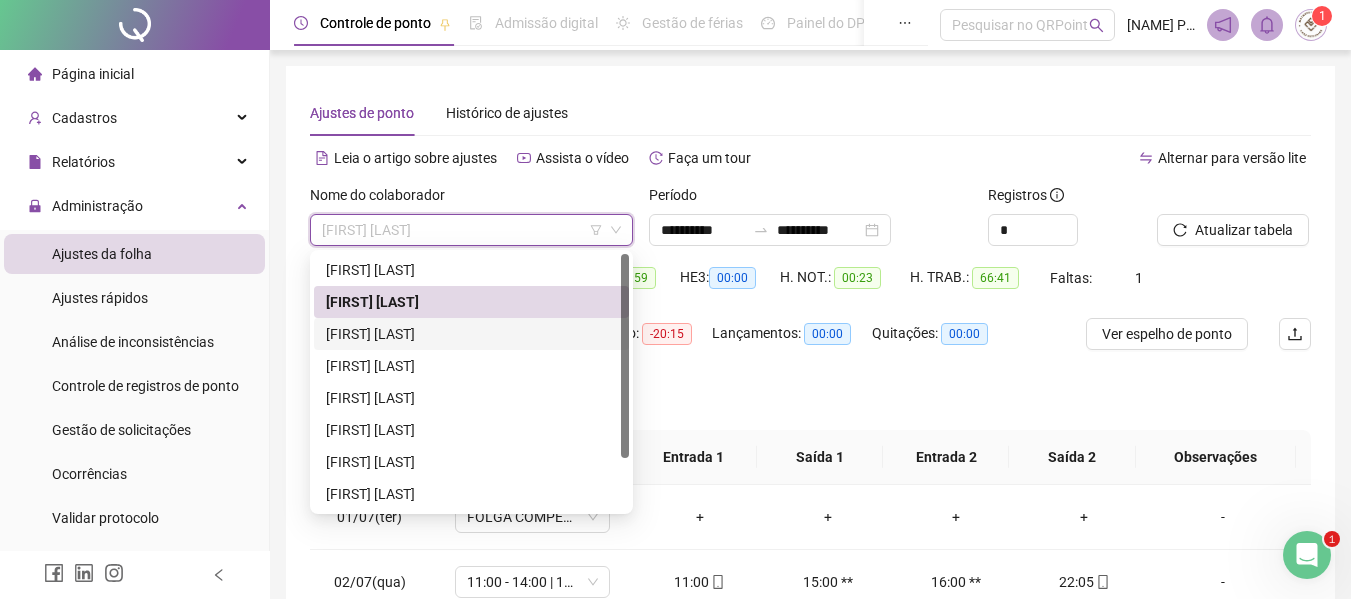 click on "[FIRST] [LAST]" at bounding box center [471, 334] 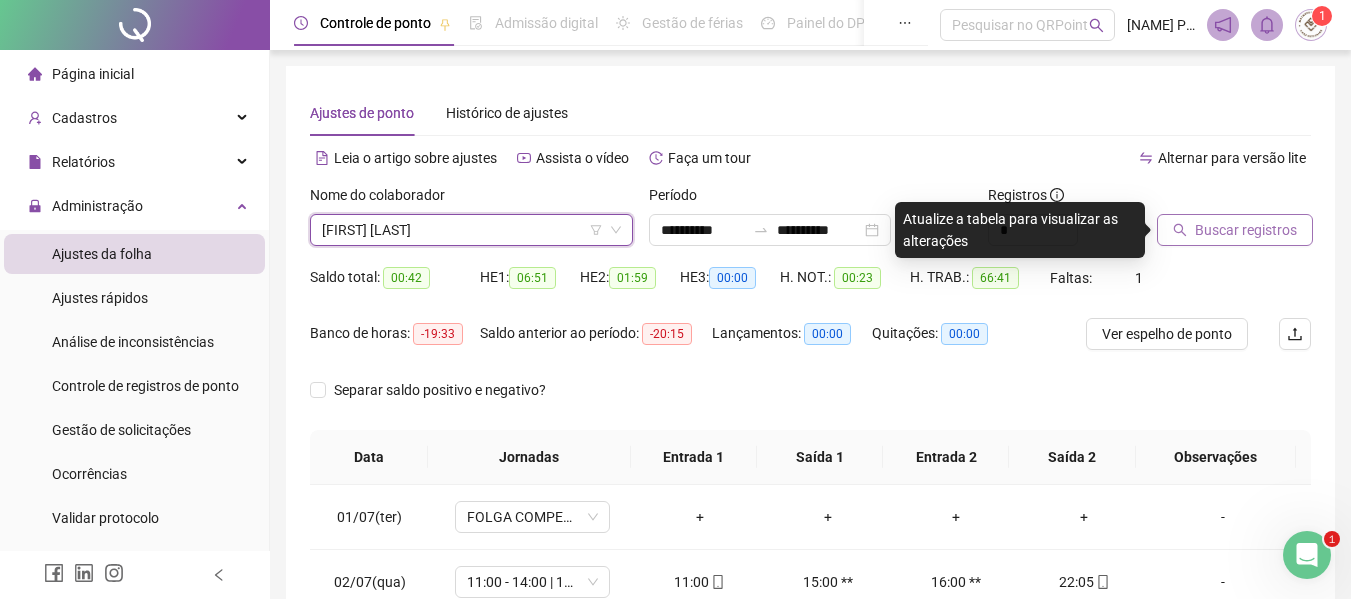 click on "Buscar registros" at bounding box center [1246, 230] 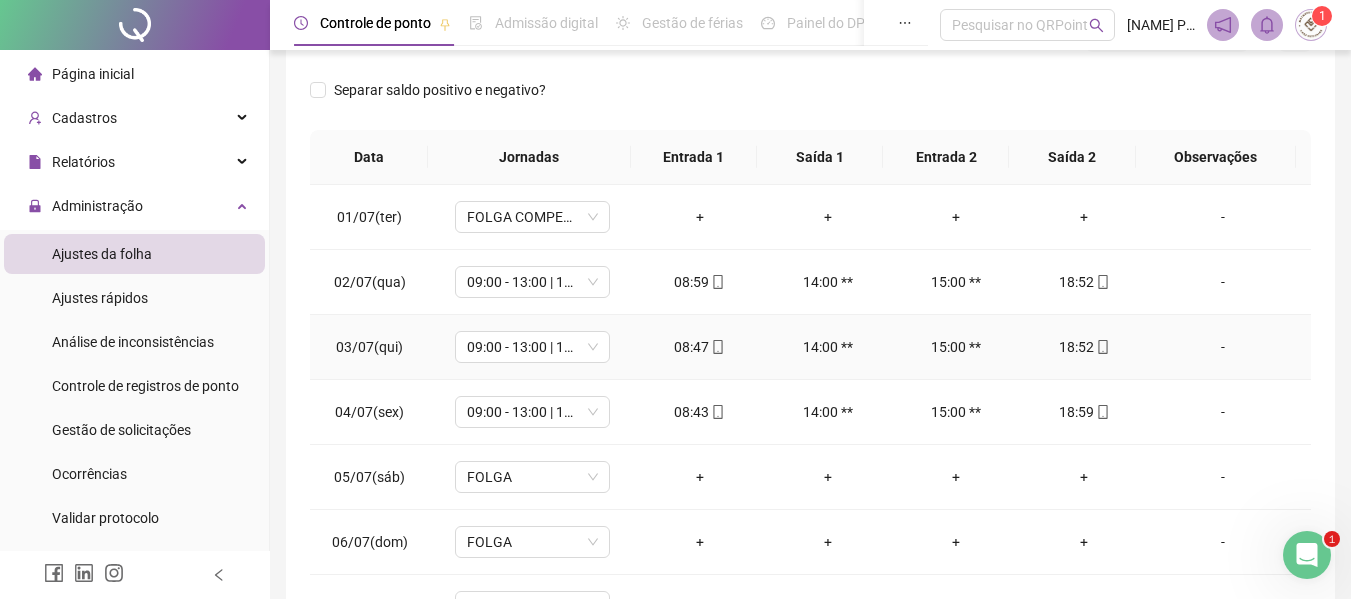 scroll, scrollTop: 423, scrollLeft: 0, axis: vertical 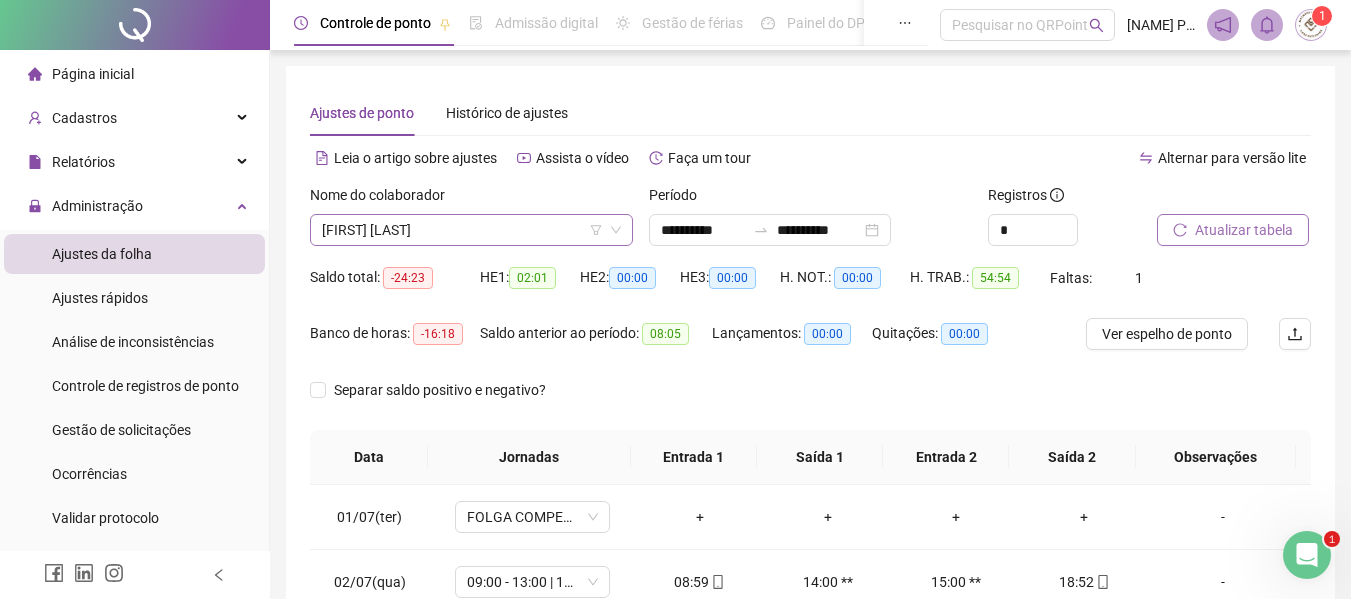 click on "[FIRST] [LAST]" at bounding box center (471, 230) 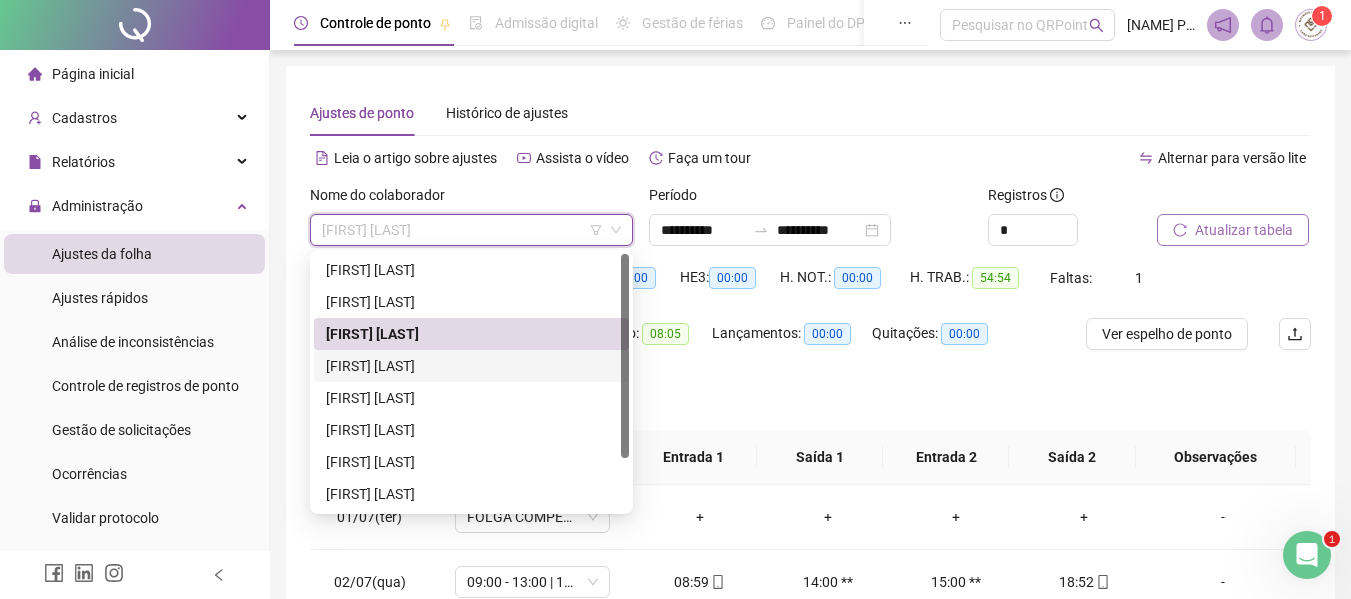 click on "[FIRST] [LAST]" at bounding box center (471, 366) 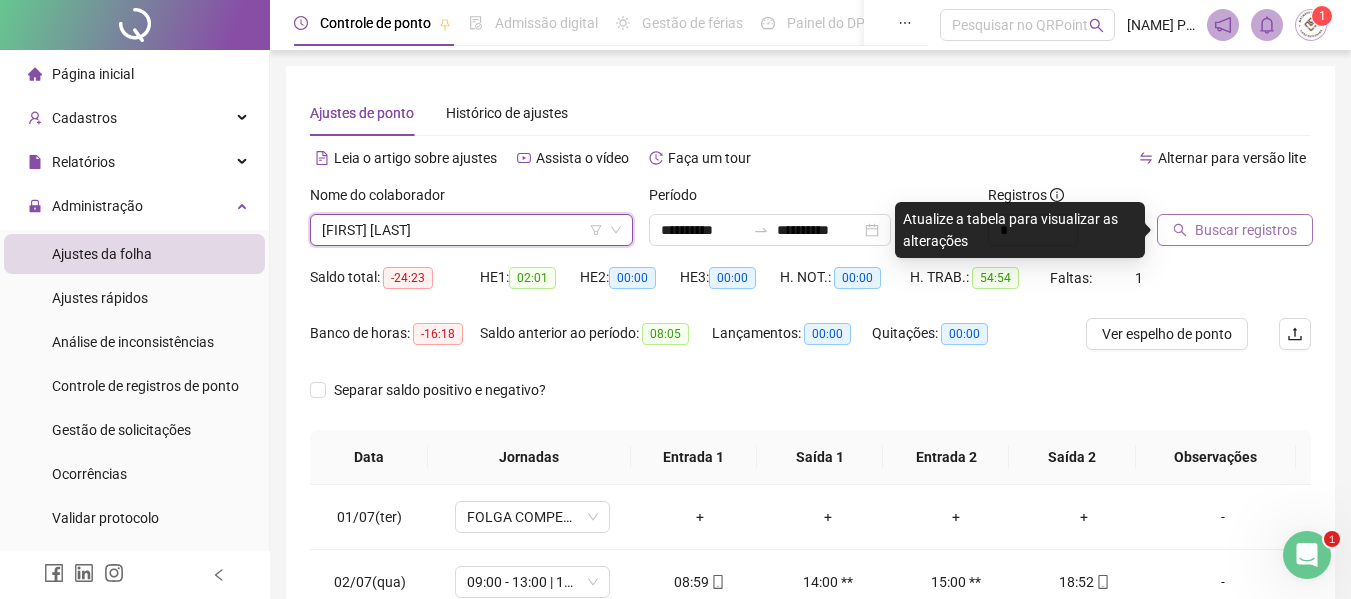 click on "Buscar registros" at bounding box center [1246, 230] 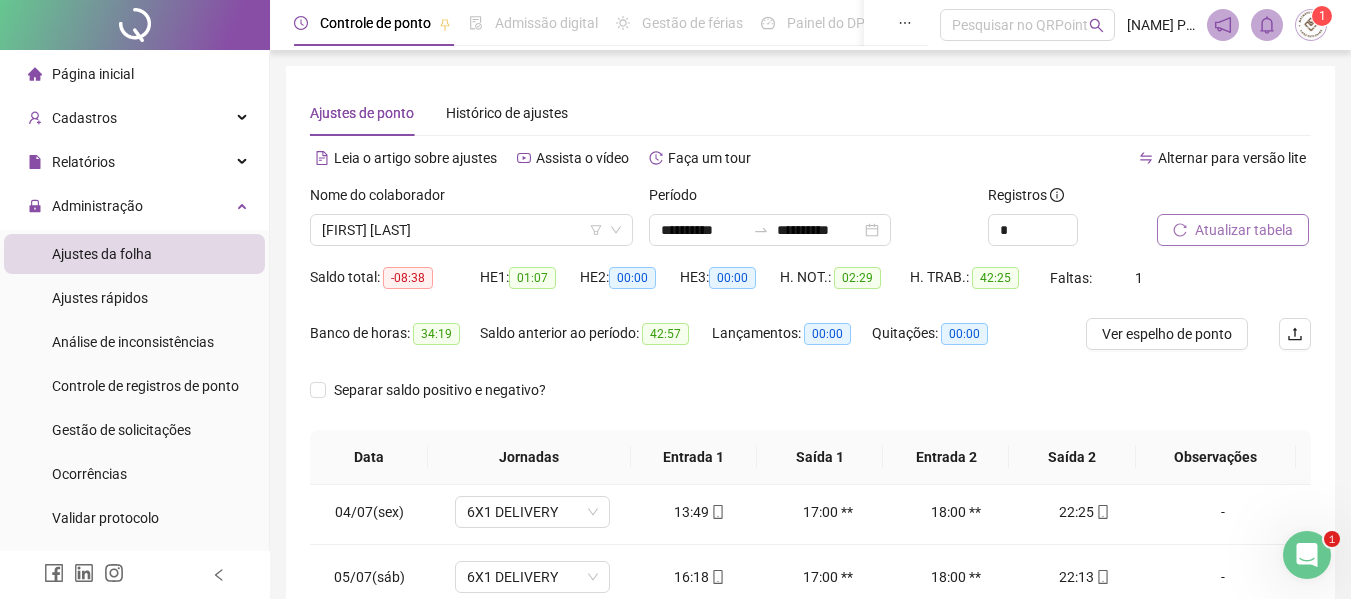 scroll, scrollTop: 288, scrollLeft: 0, axis: vertical 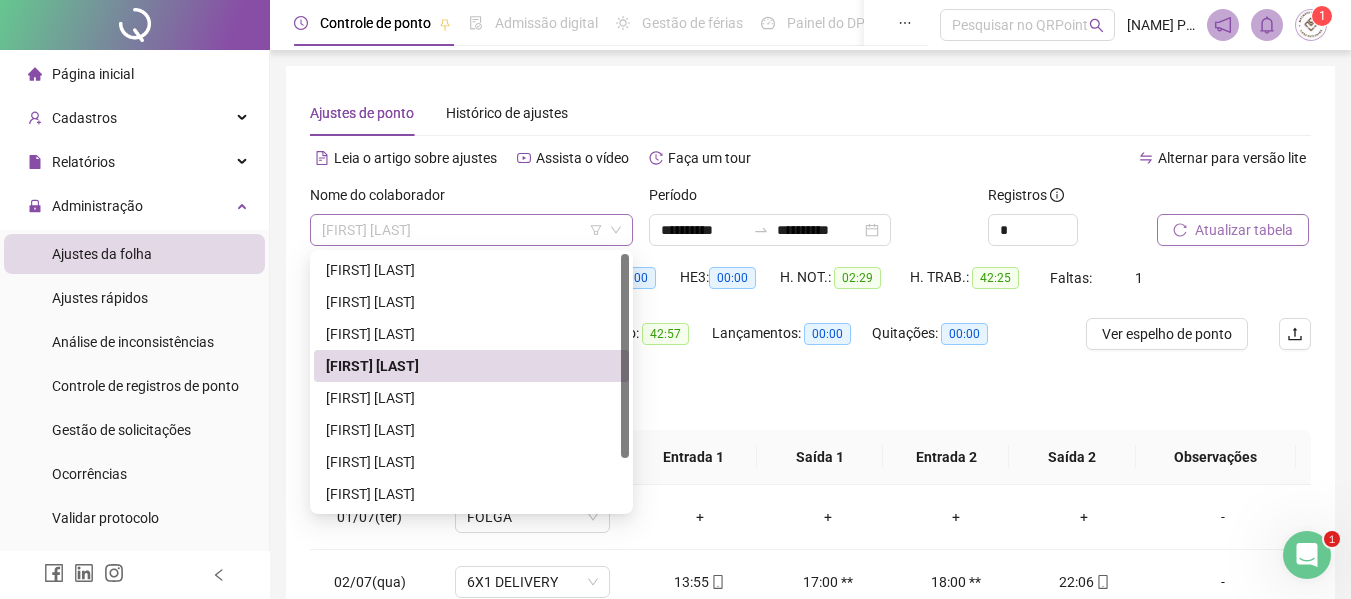 click on "[FIRST] [LAST]" at bounding box center (471, 230) 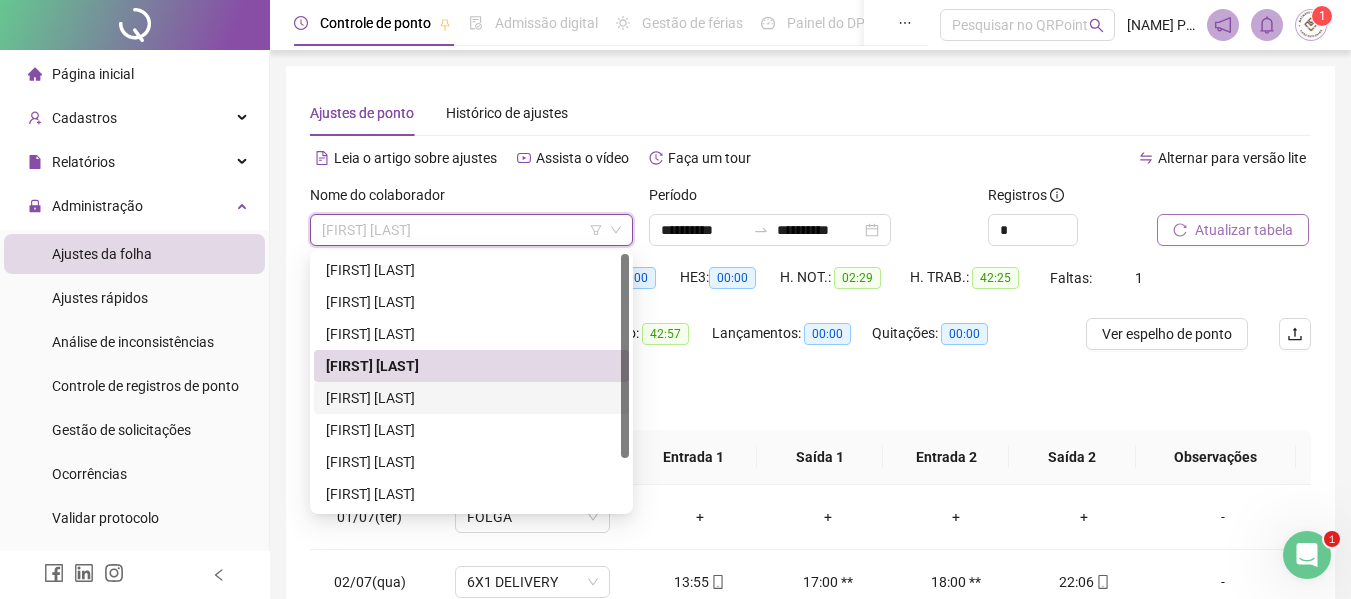 click on "[FIRST] [LAST]" at bounding box center [471, 398] 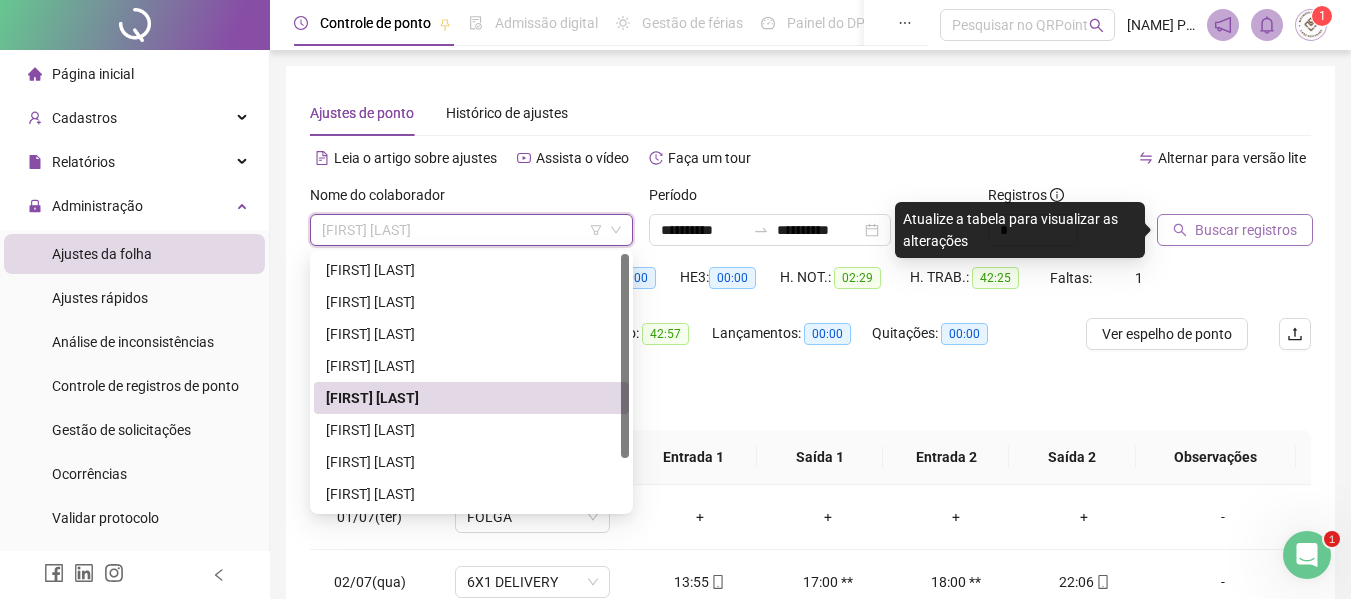 click on "[FIRST] [LAST]" at bounding box center (471, 230) 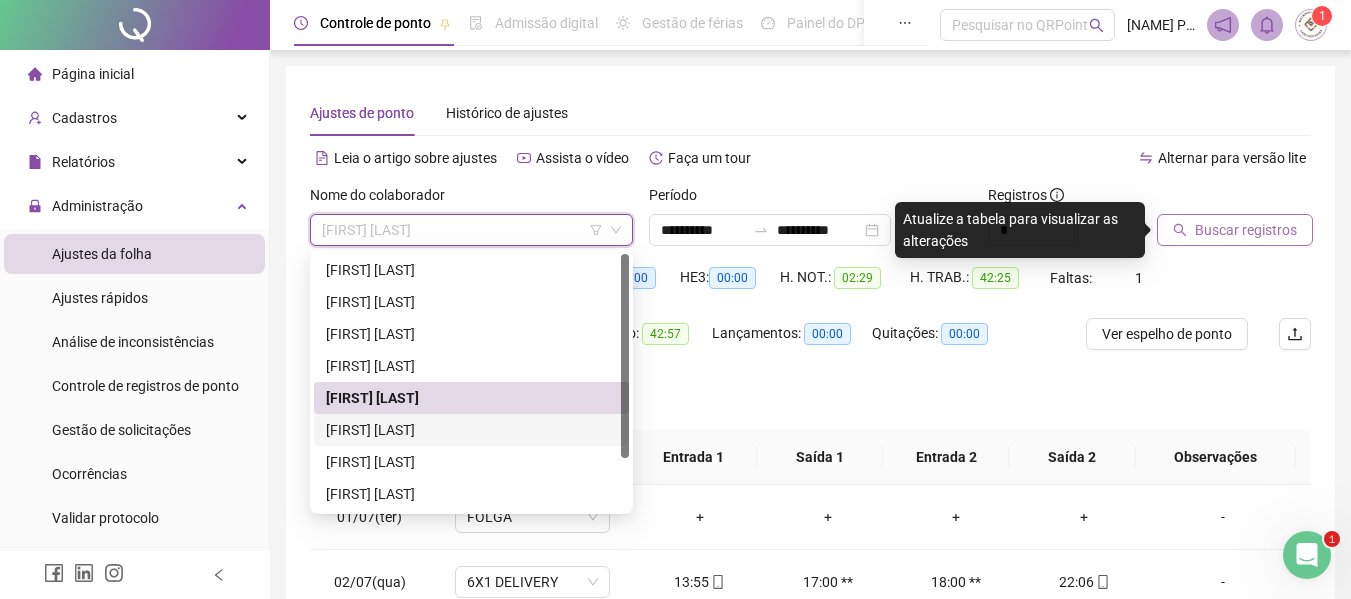 click on "[FIRST] [LAST]" at bounding box center [471, 430] 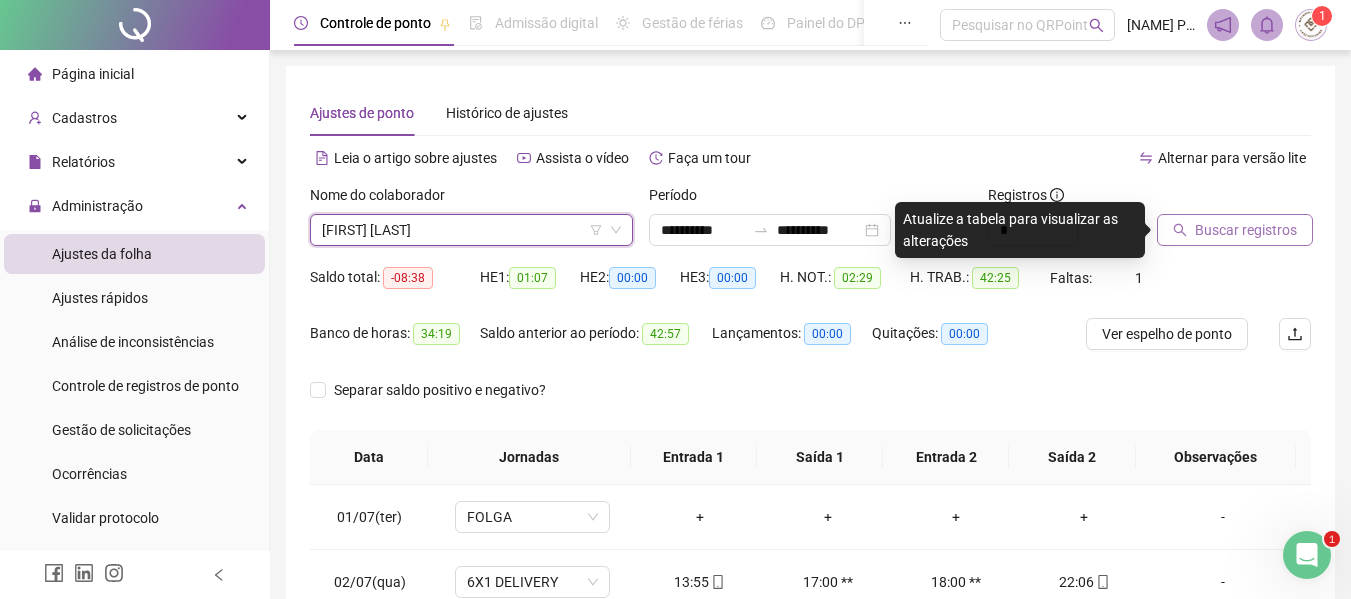 click on "Buscar registros" at bounding box center (1246, 230) 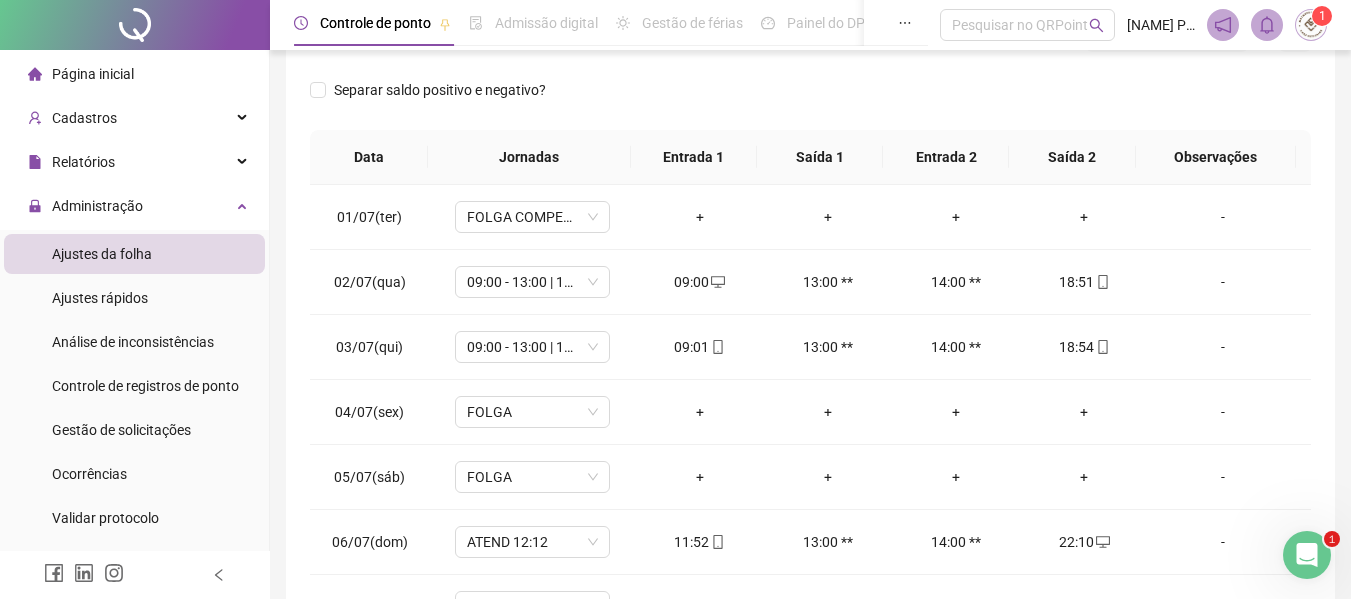 scroll, scrollTop: 400, scrollLeft: 0, axis: vertical 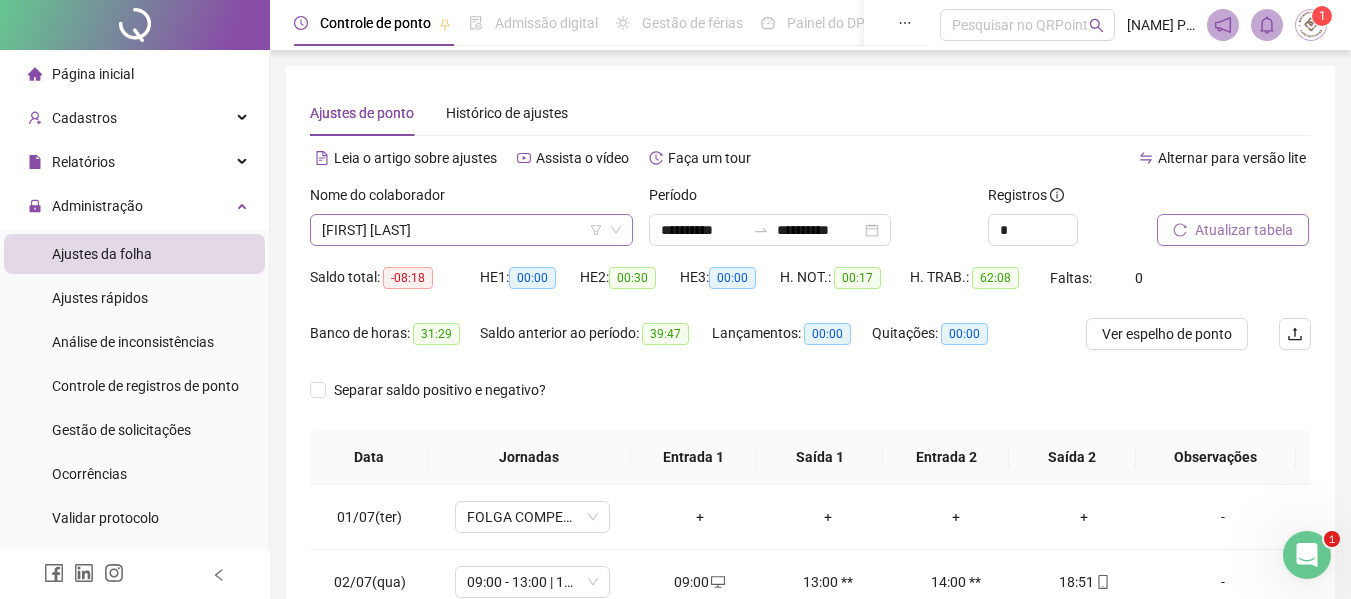 click on "[FIRST] [LAST]" at bounding box center [471, 230] 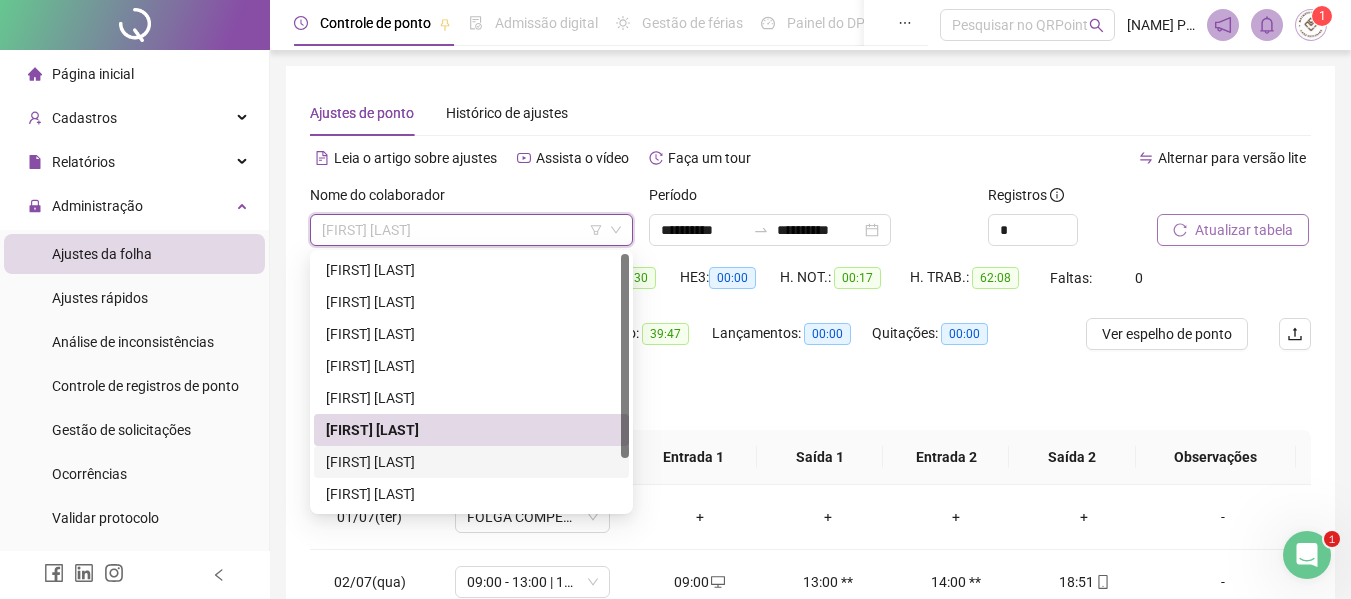 click on "[FIRST] [LAST]" at bounding box center [471, 462] 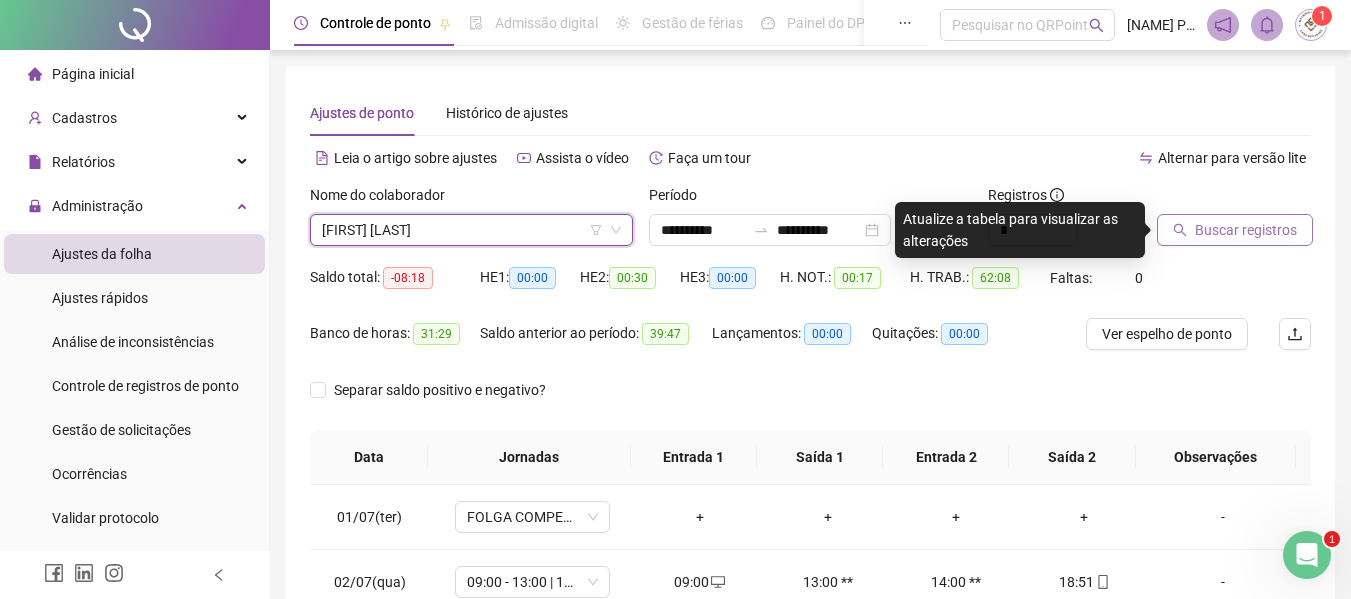 click on "Buscar registros" at bounding box center [1246, 230] 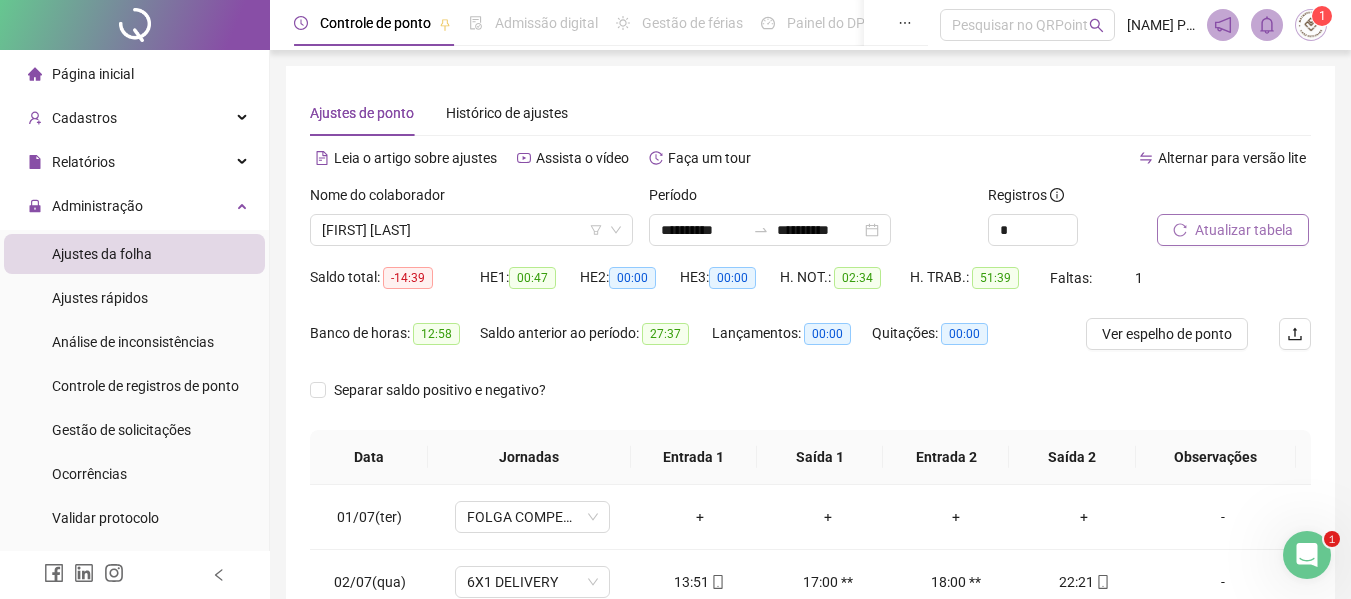 scroll, scrollTop: 423, scrollLeft: 0, axis: vertical 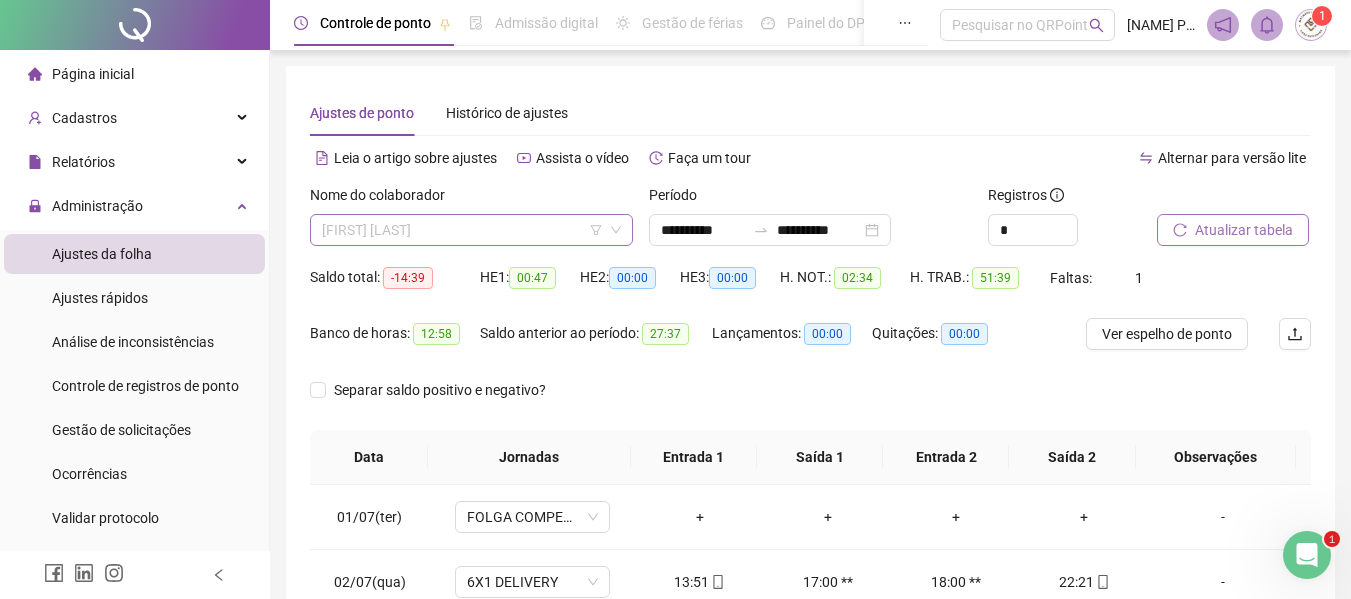 click on "[FIRST] [LAST]" at bounding box center [471, 230] 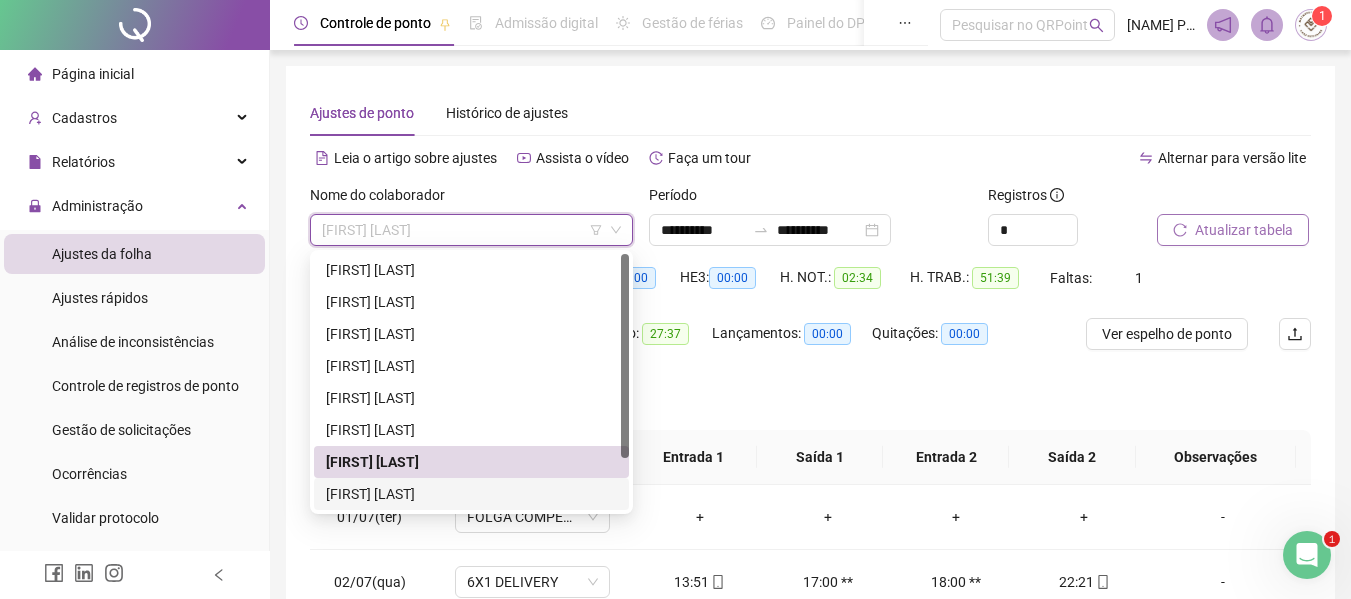 click on "[FIRST] [LAST]" at bounding box center [471, 494] 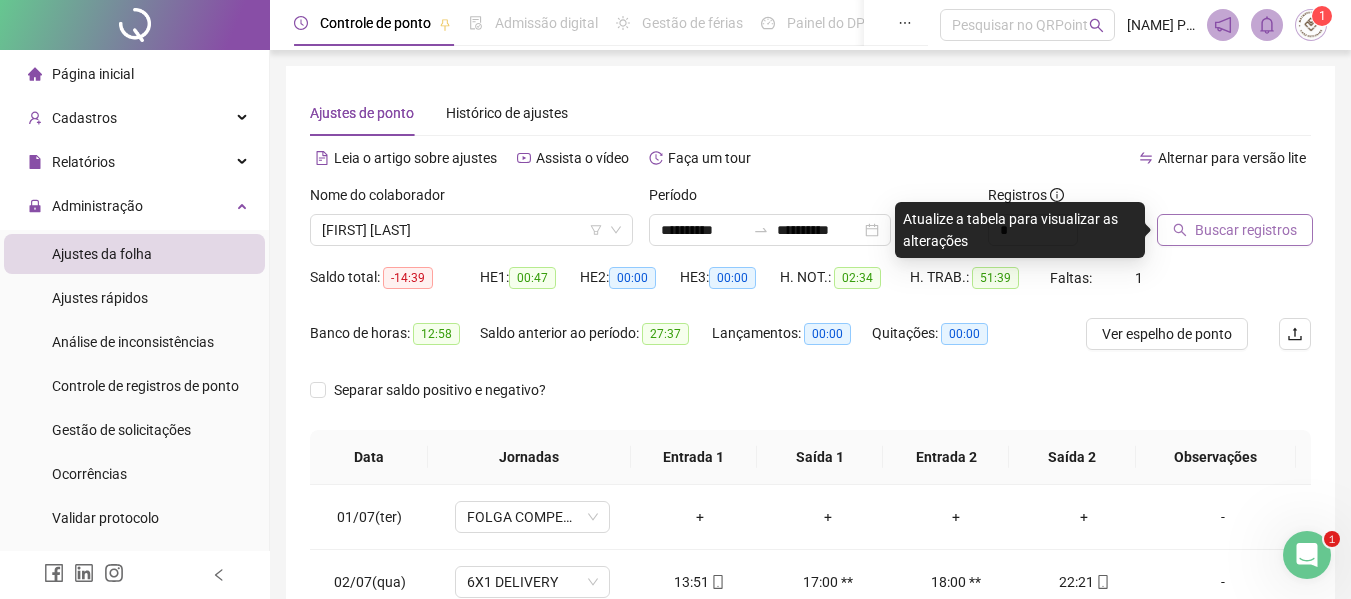 click on "Buscar registros" at bounding box center (1246, 230) 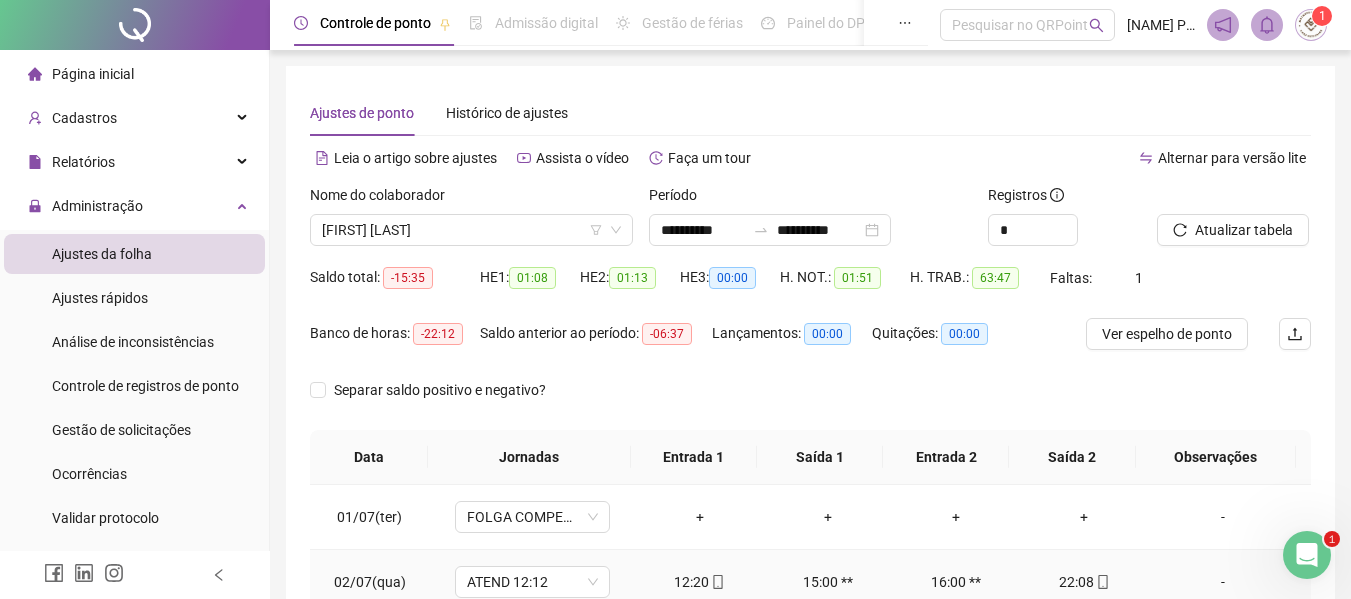 scroll, scrollTop: 423, scrollLeft: 0, axis: vertical 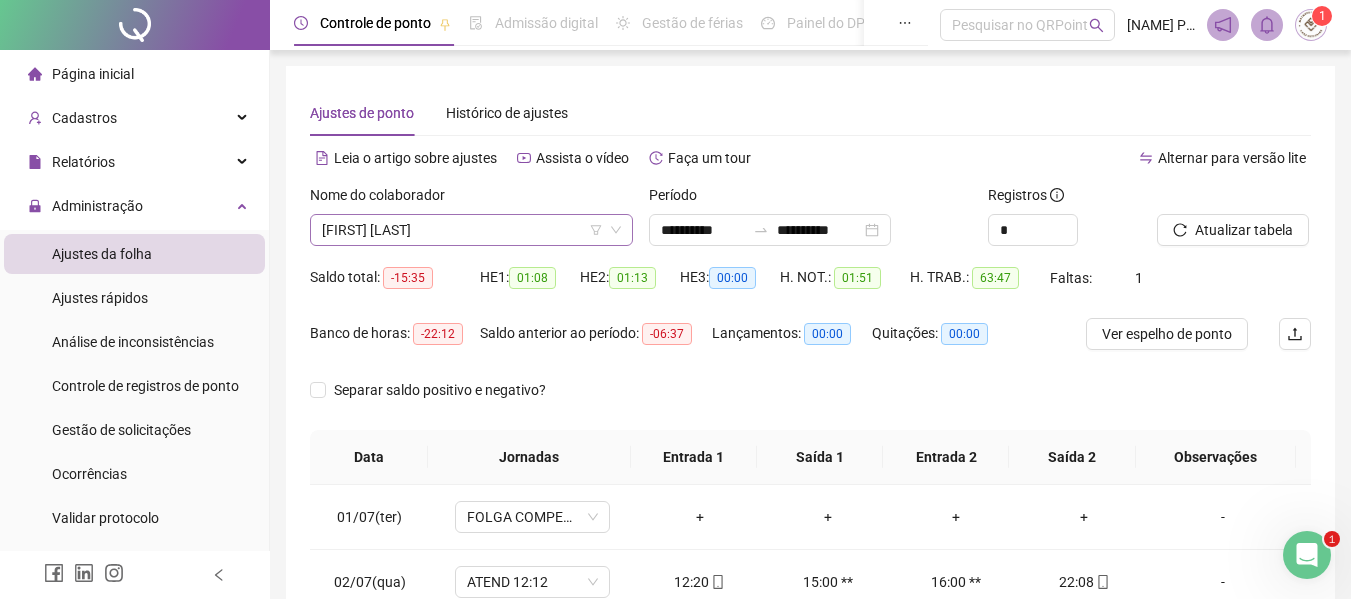 click on "[FIRST] [LAST]" at bounding box center [471, 230] 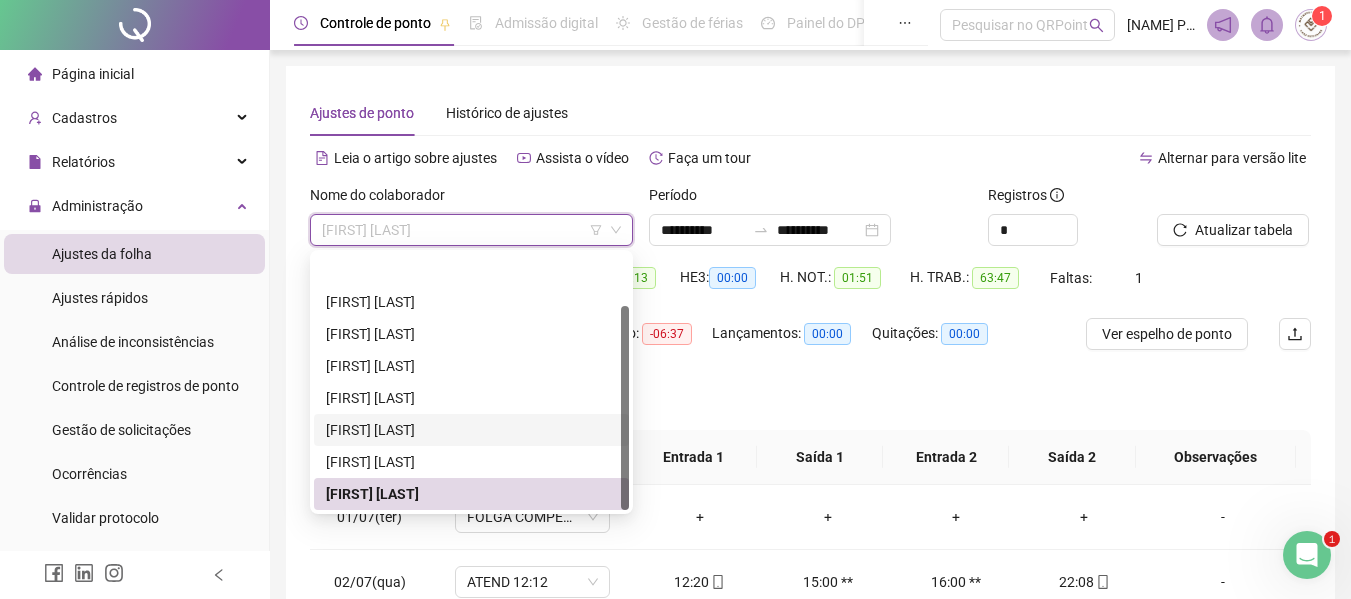scroll, scrollTop: 64, scrollLeft: 0, axis: vertical 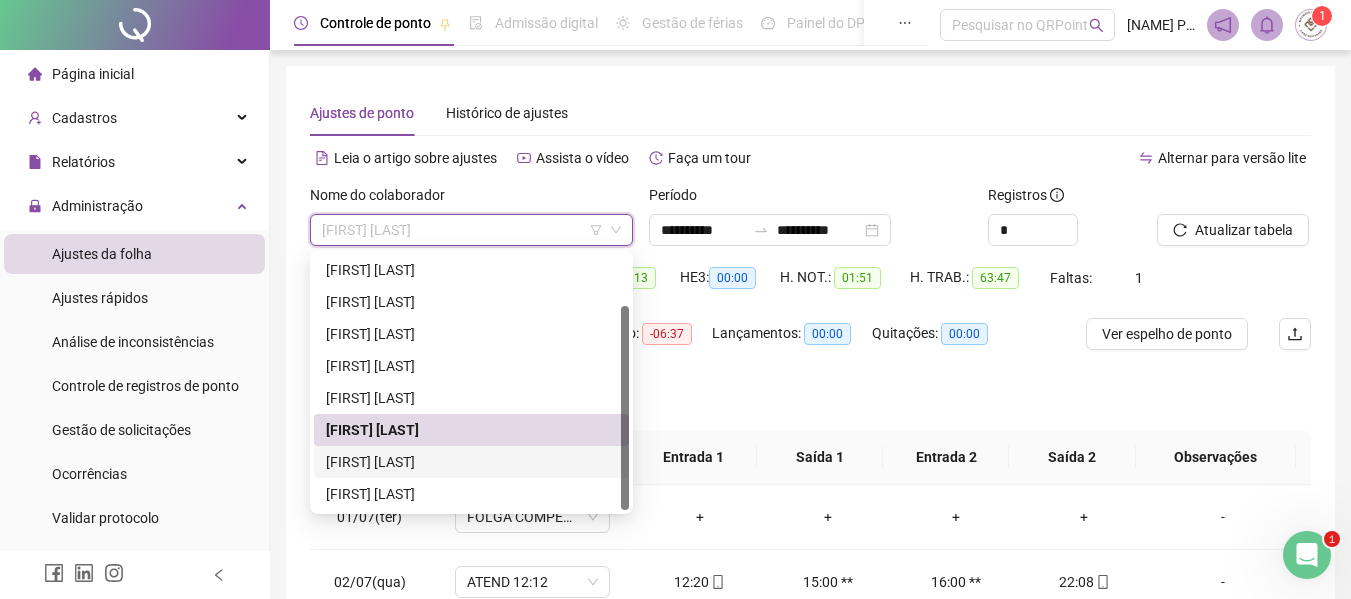 click on "[FIRST] [LAST]" at bounding box center [471, 462] 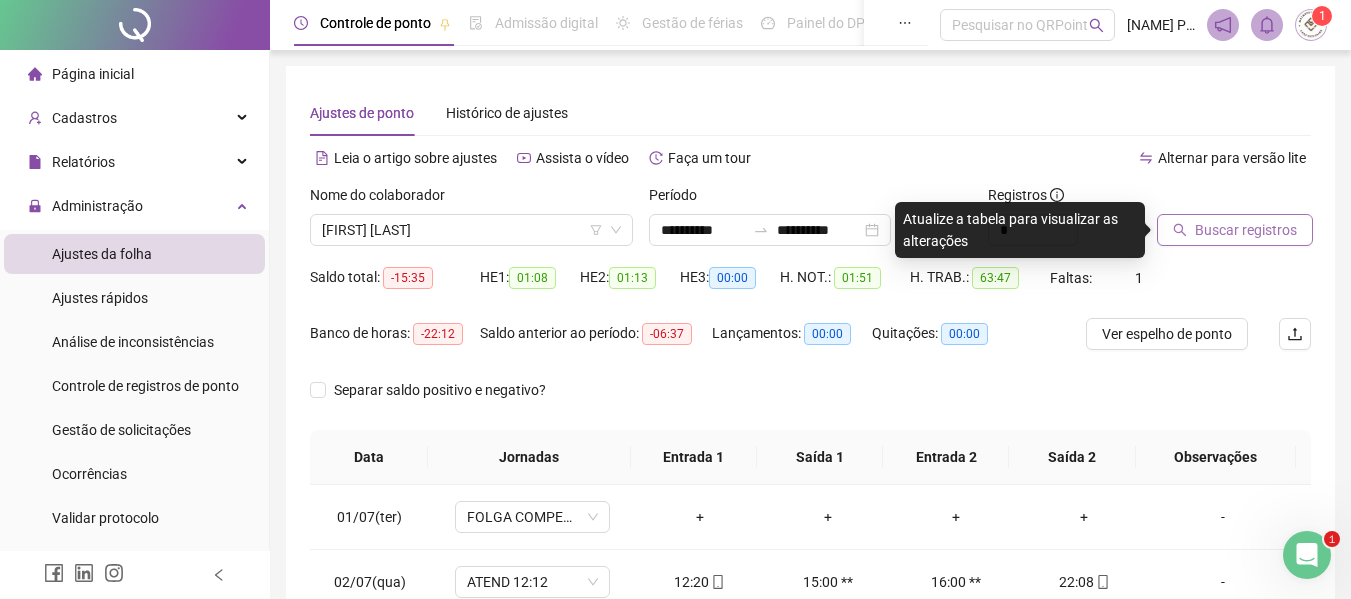 click on "Buscar registros" at bounding box center (1246, 230) 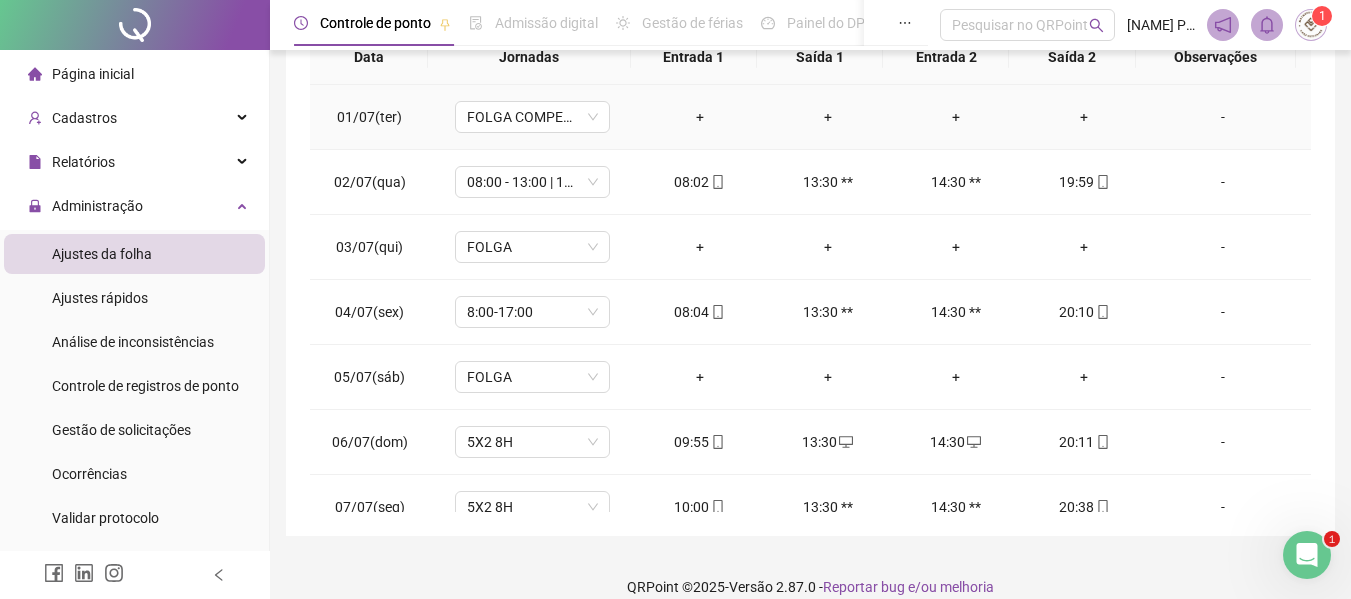scroll, scrollTop: 423, scrollLeft: 0, axis: vertical 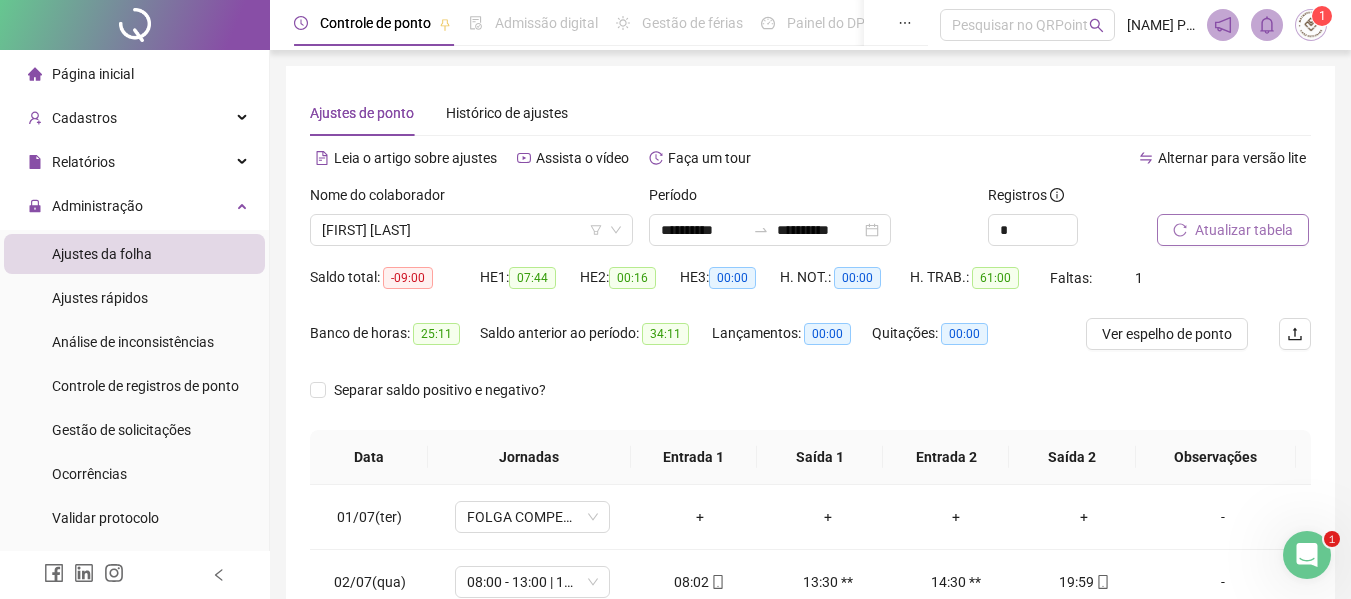 click on "Ajustes da folha" at bounding box center [102, 254] 